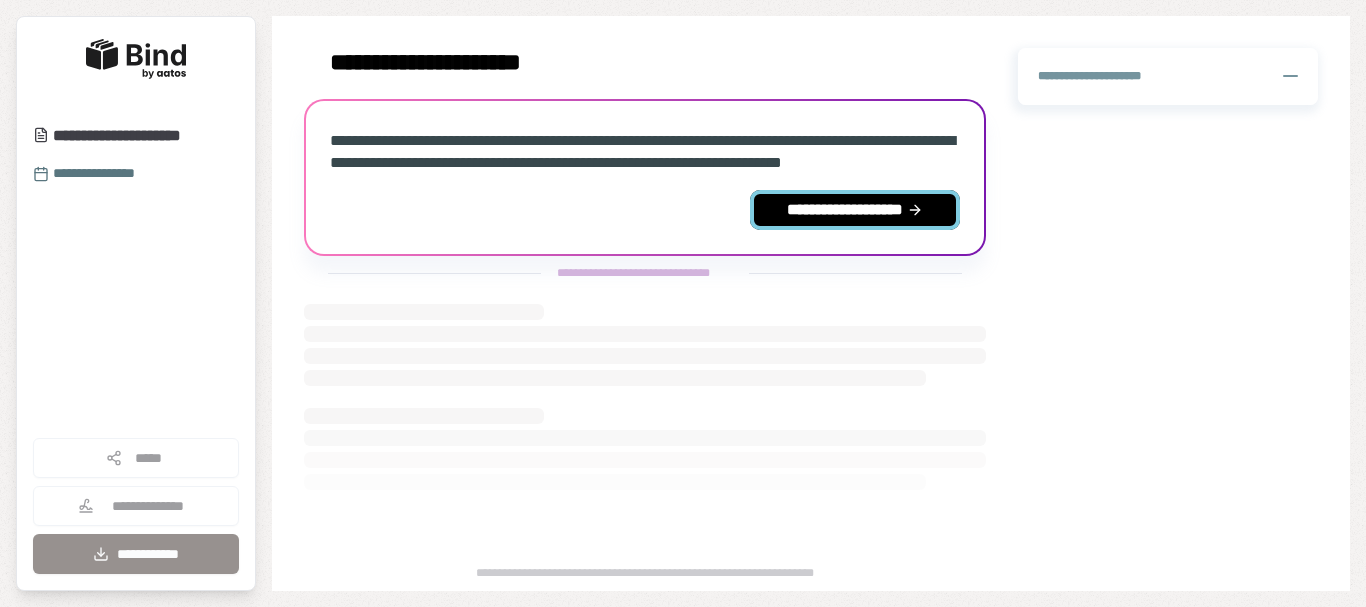 scroll, scrollTop: 0, scrollLeft: 0, axis: both 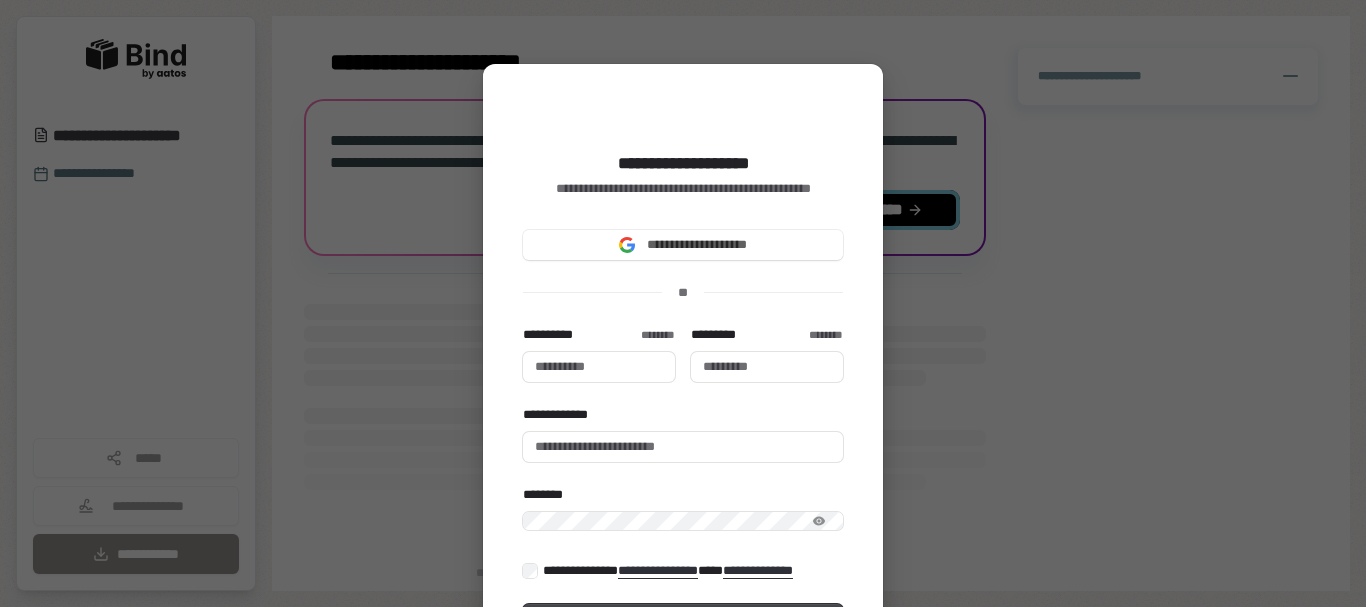 type 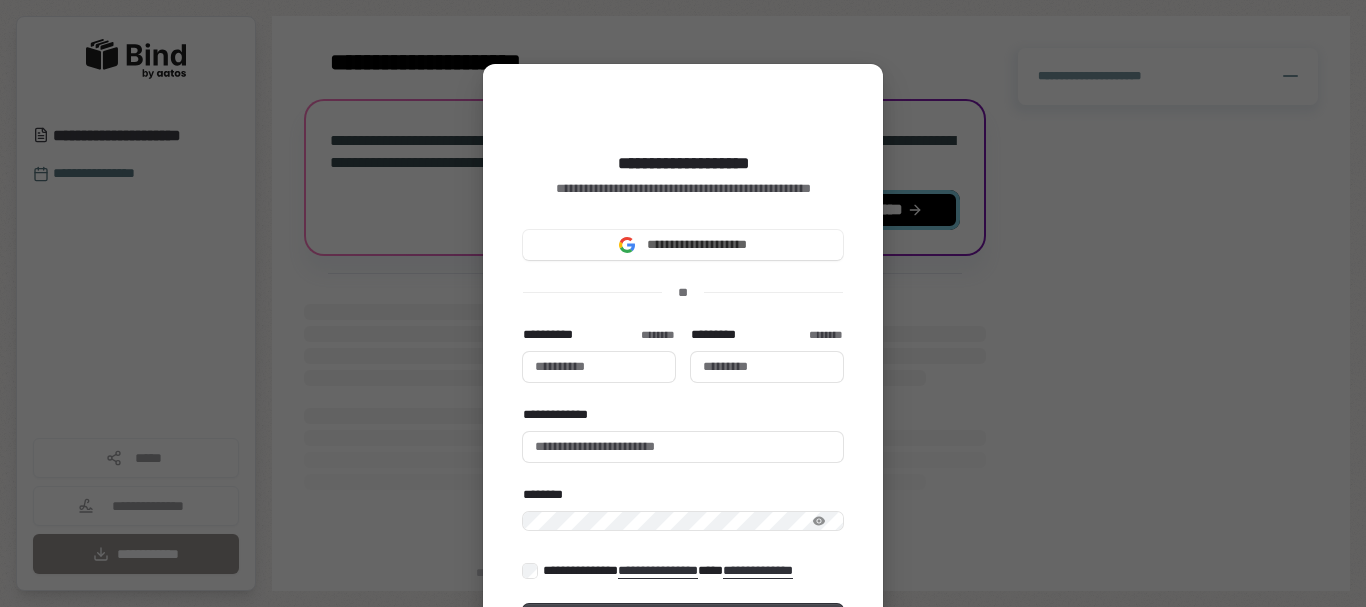 type 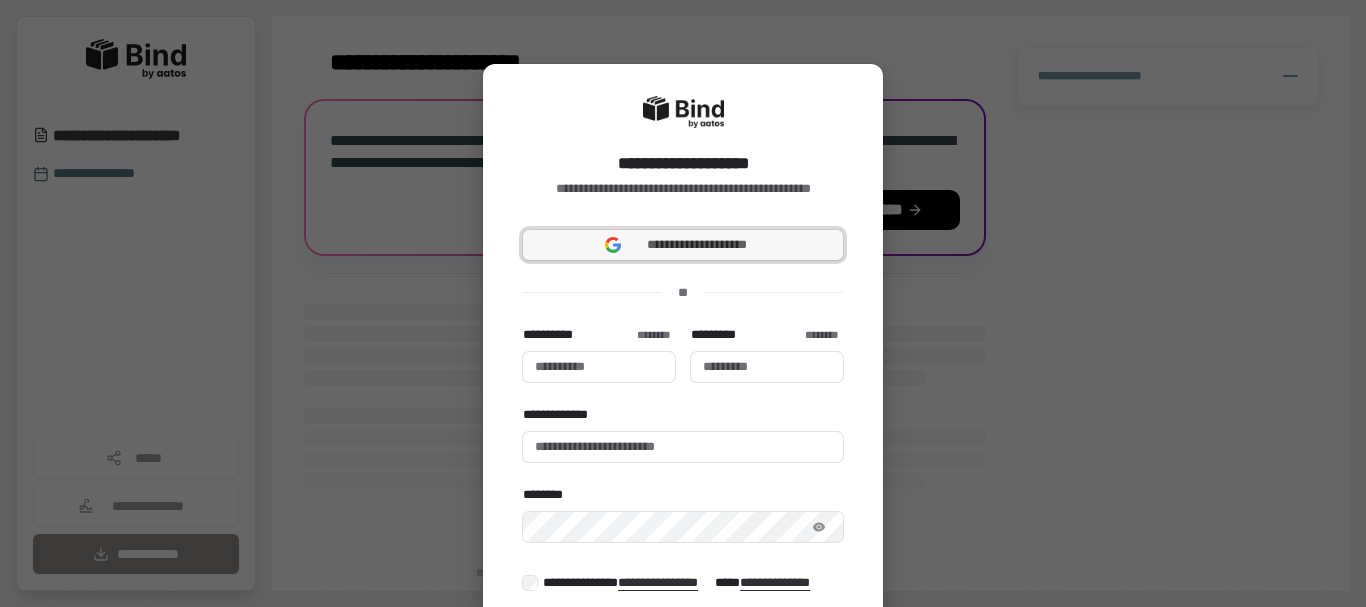 click on "**********" at bounding box center (697, 245) 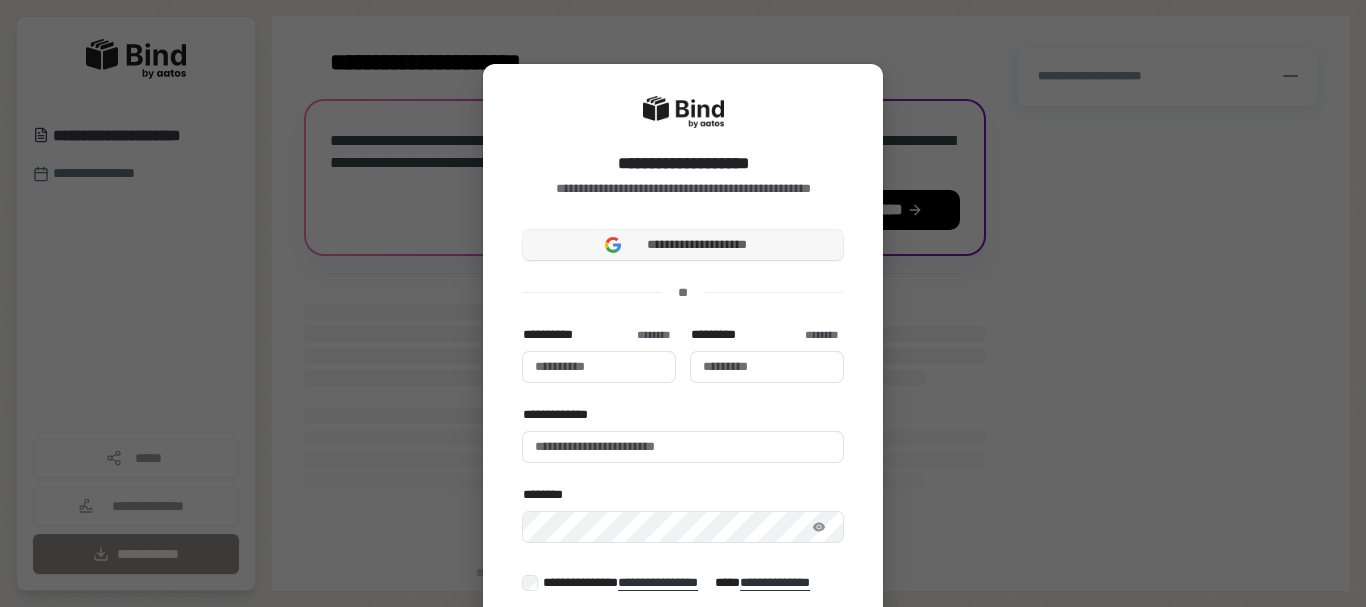 type 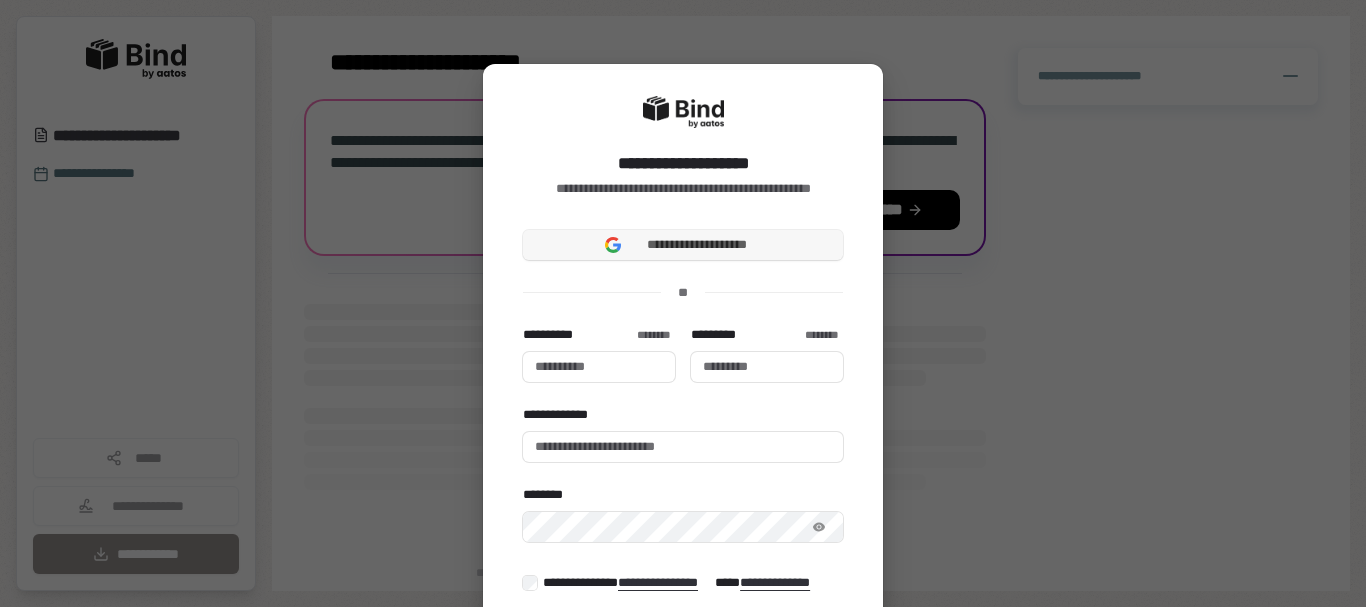 type 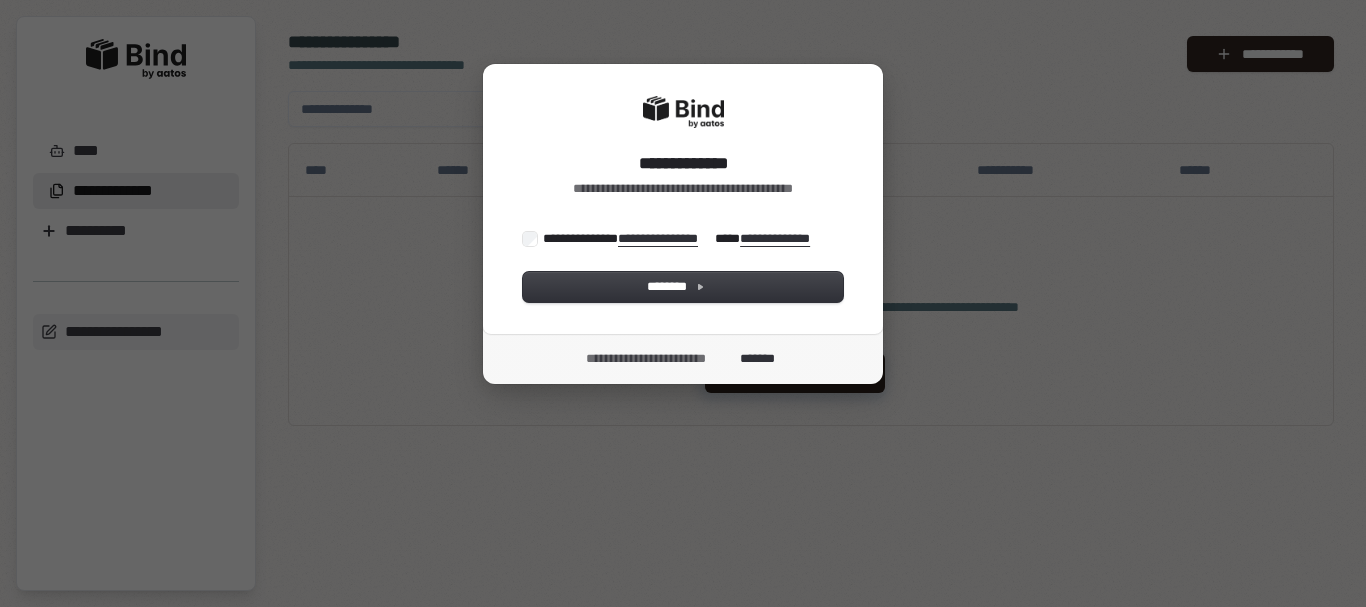 scroll, scrollTop: 0, scrollLeft: 0, axis: both 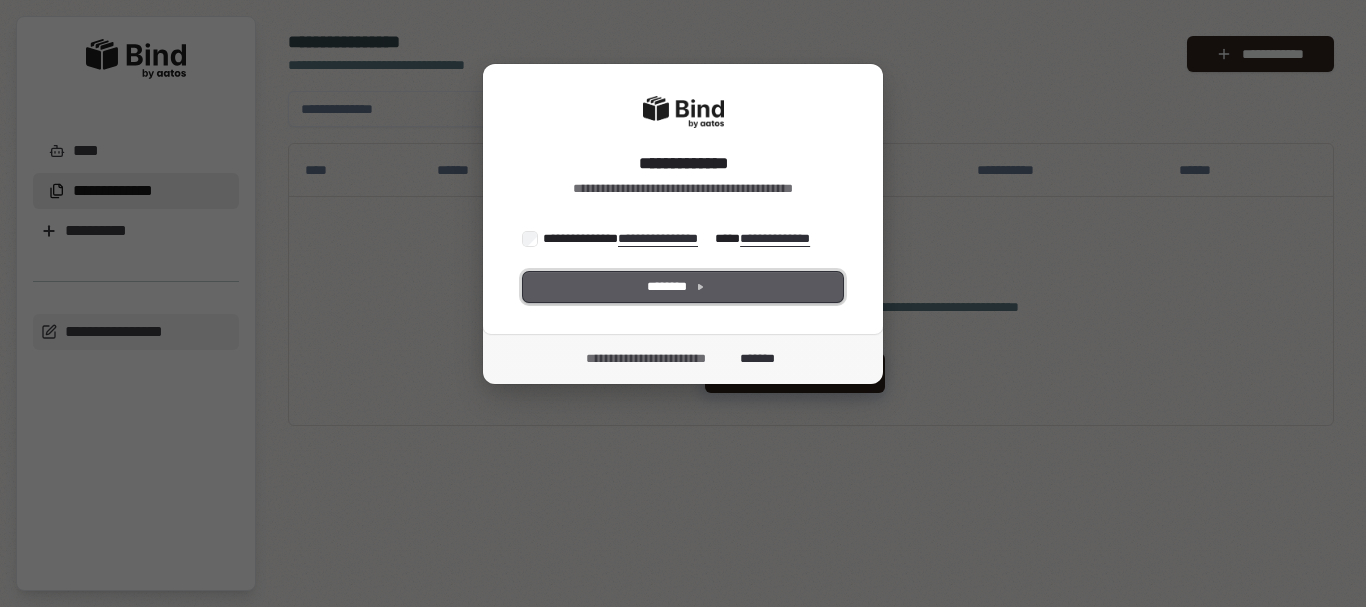 click on "********" at bounding box center [683, 287] 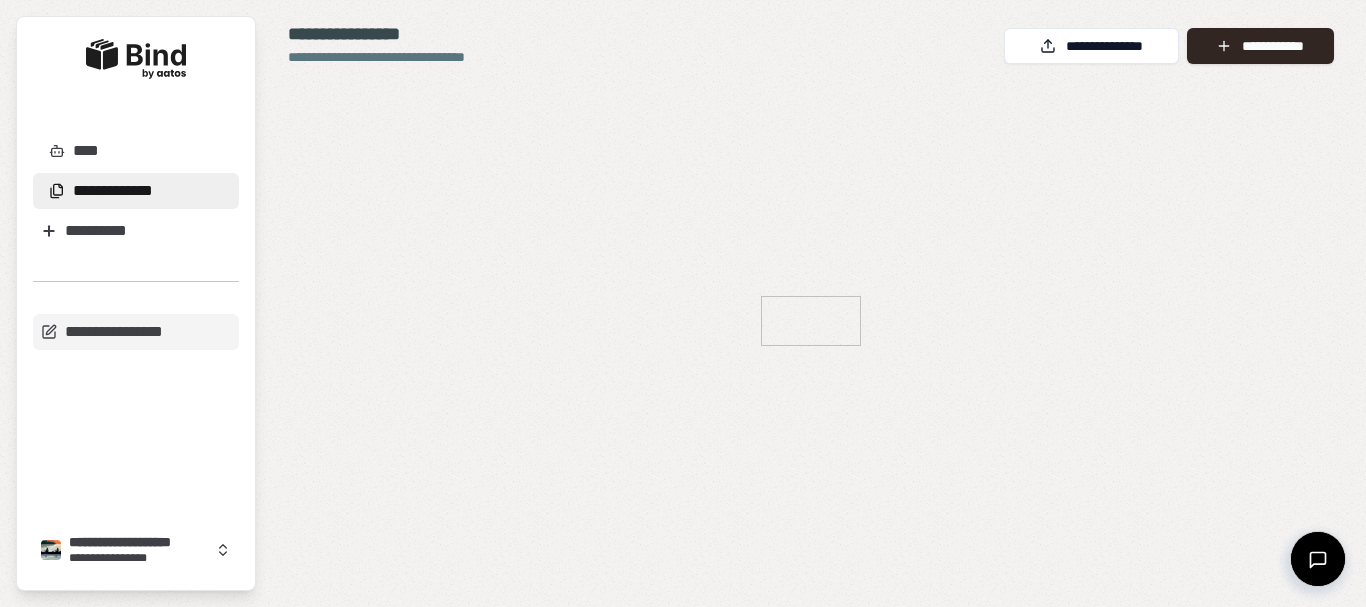 scroll, scrollTop: 0, scrollLeft: 0, axis: both 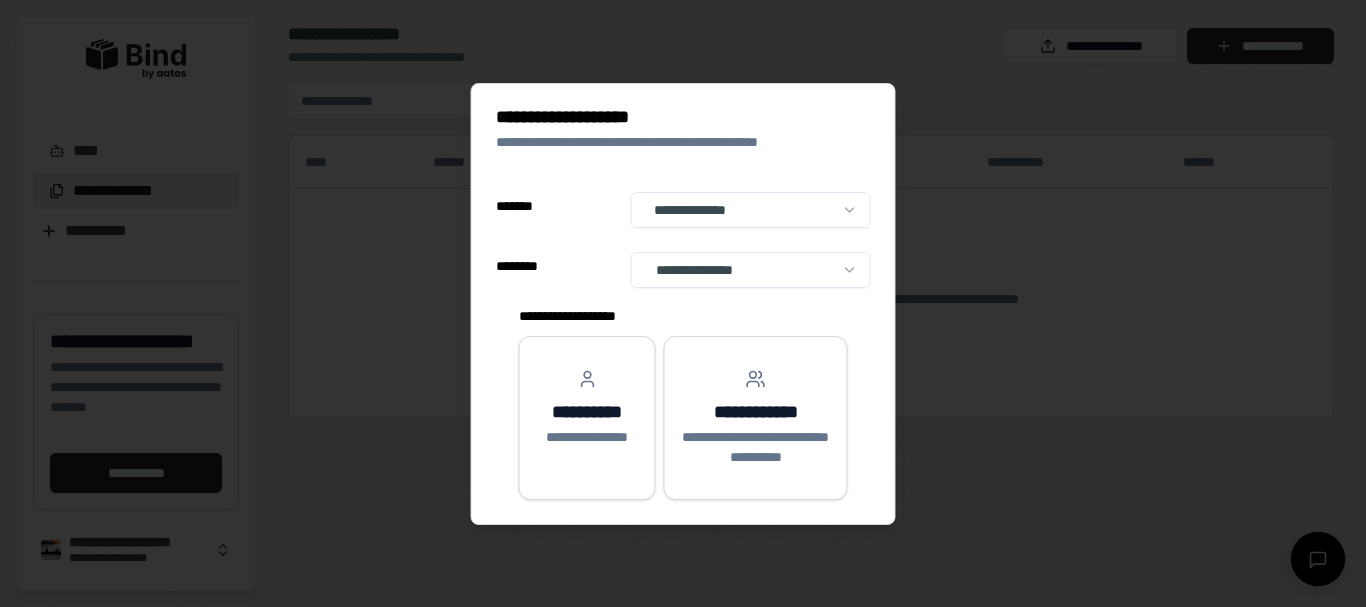 select on "**" 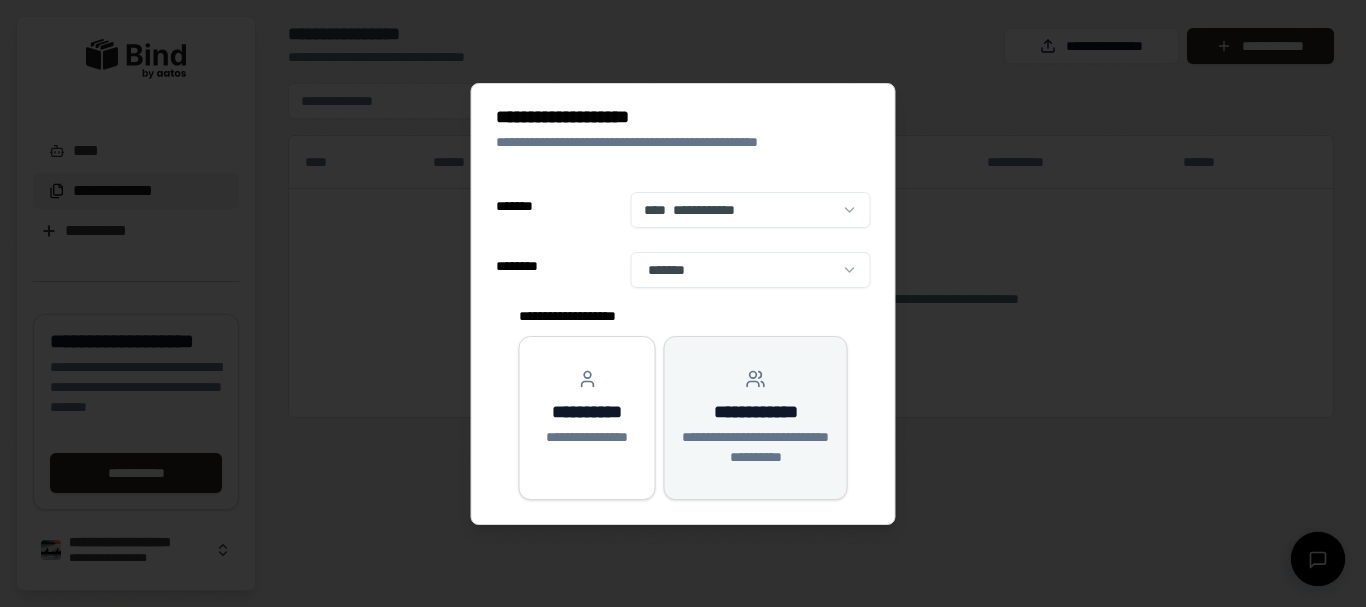 click on "**********" at bounding box center [756, 418] 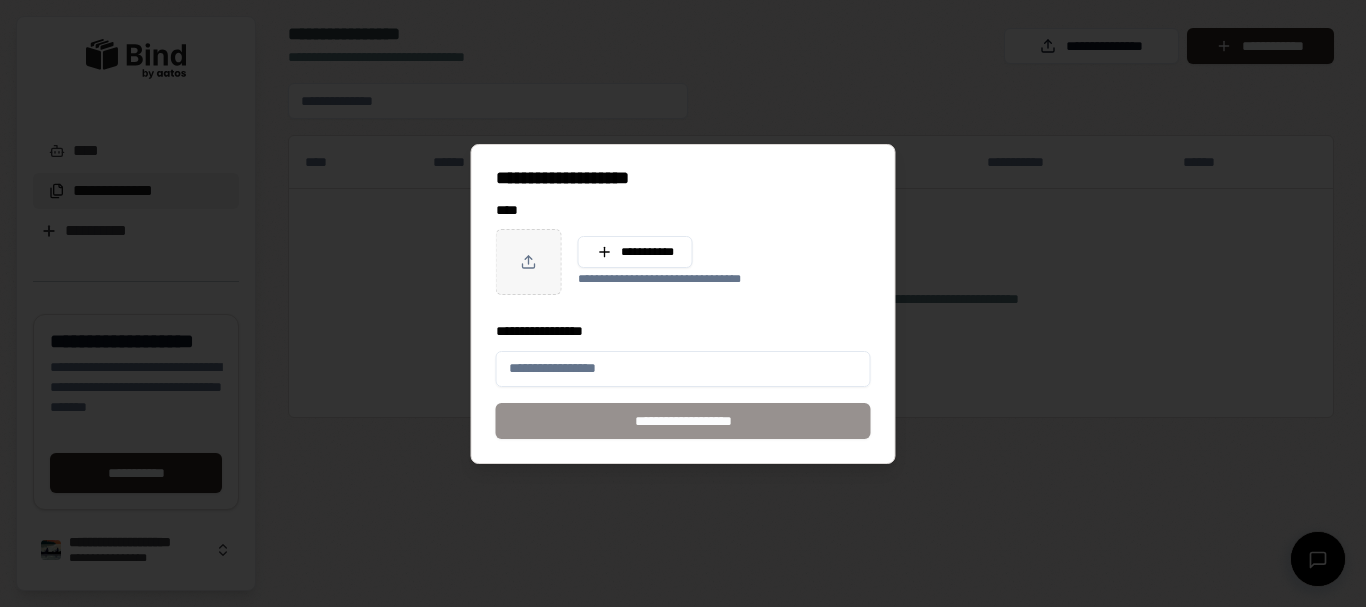 drag, startPoint x: 673, startPoint y: 380, endPoint x: 603, endPoint y: 426, distance: 83.761566 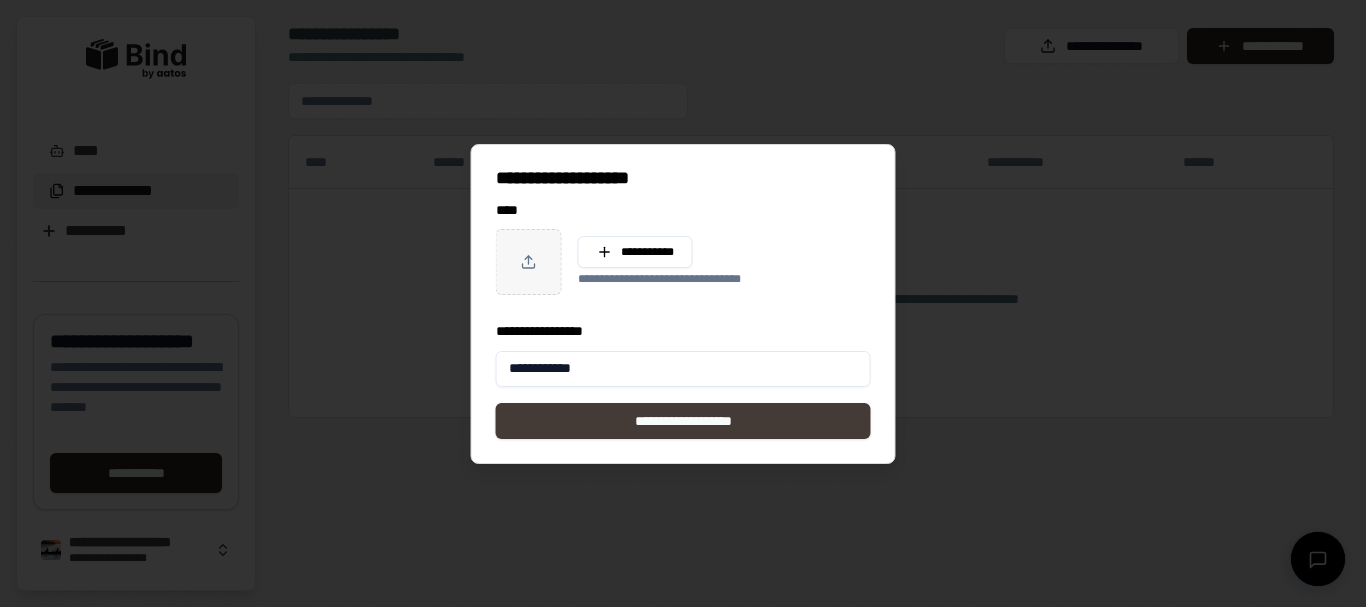 type on "**********" 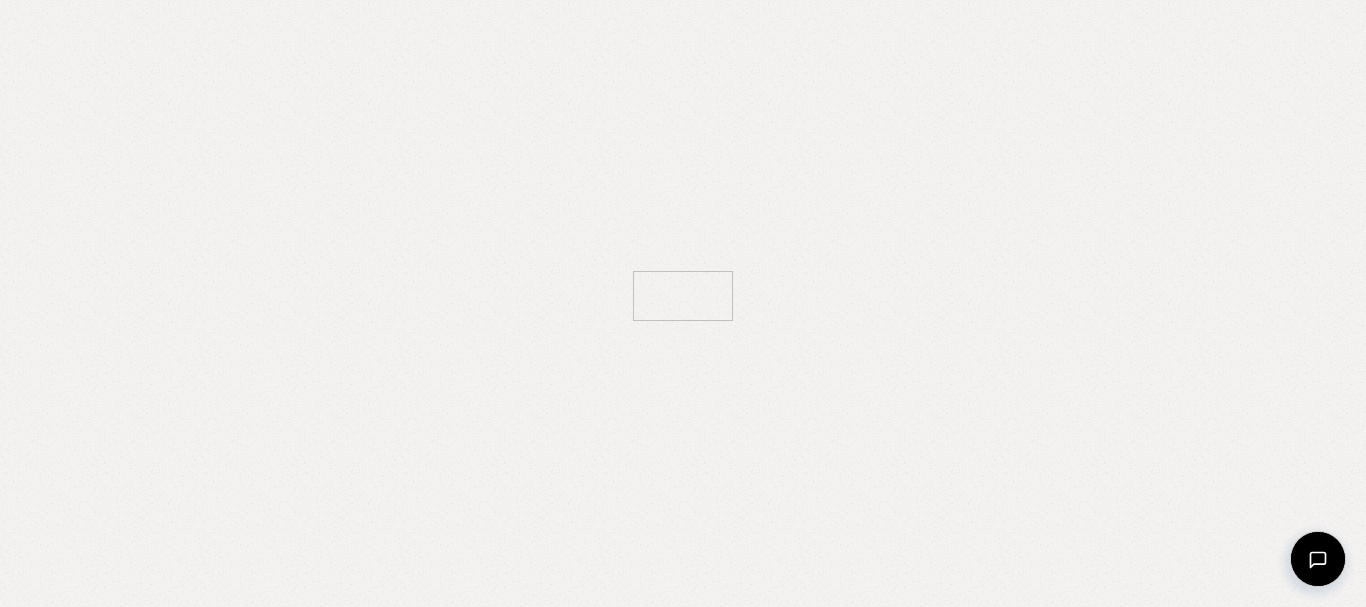 scroll, scrollTop: 0, scrollLeft: 0, axis: both 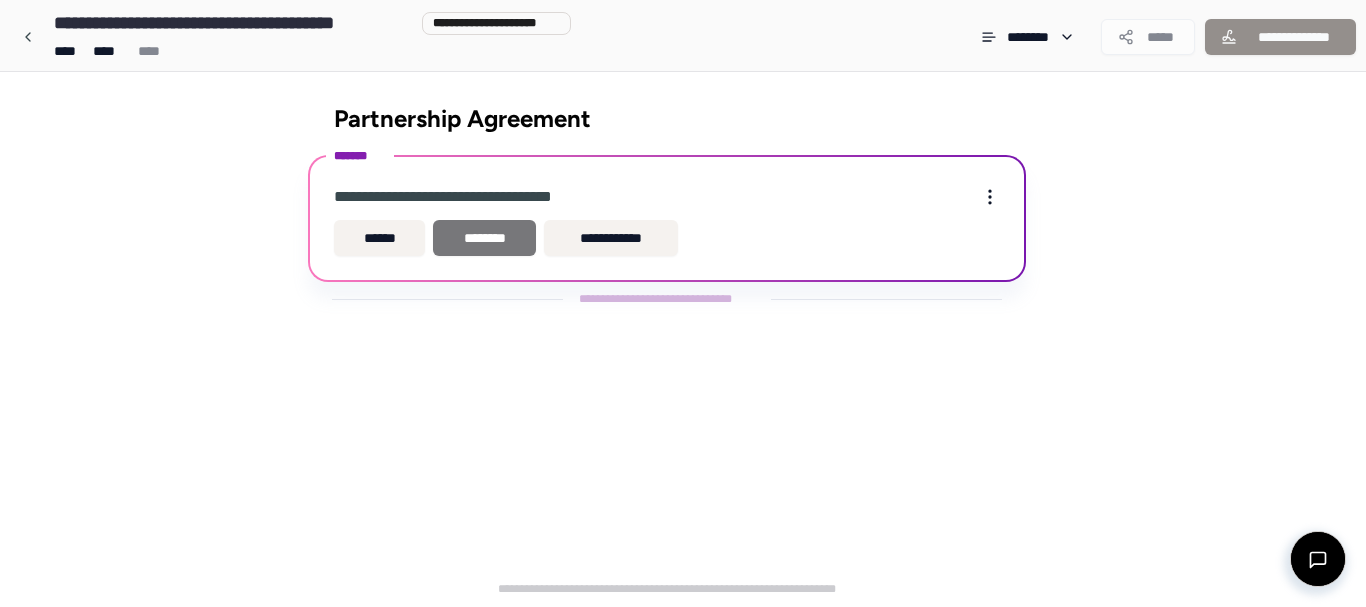 click on "********" at bounding box center [484, 238] 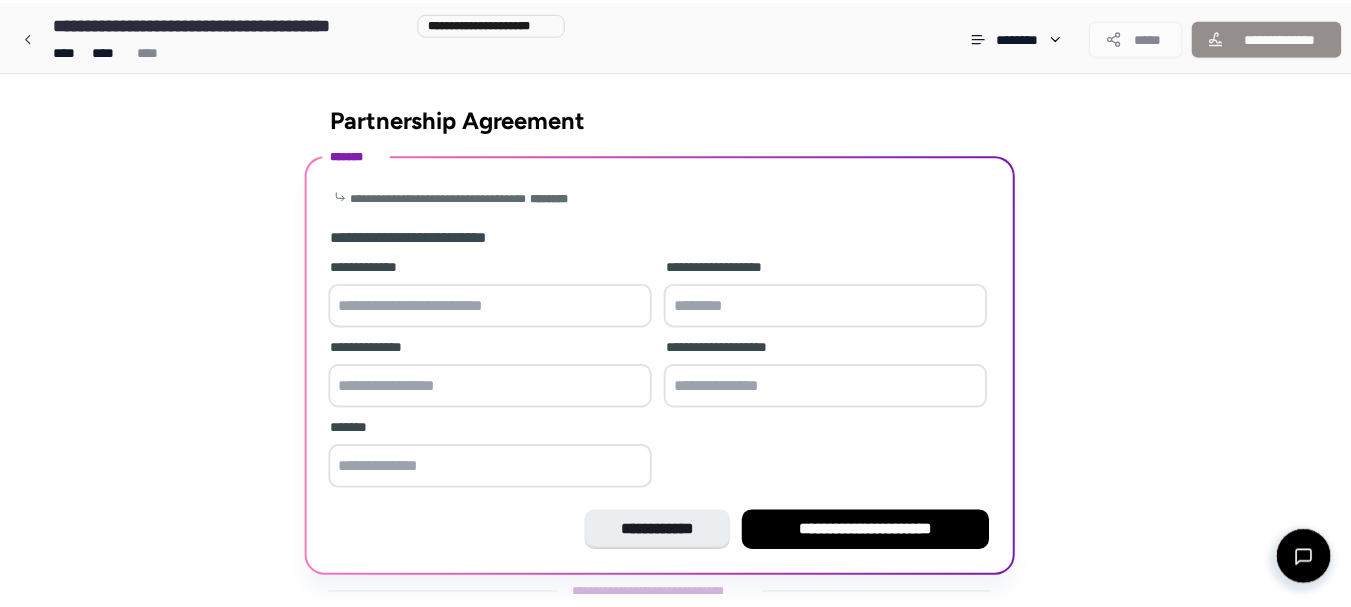 scroll, scrollTop: 49, scrollLeft: 0, axis: vertical 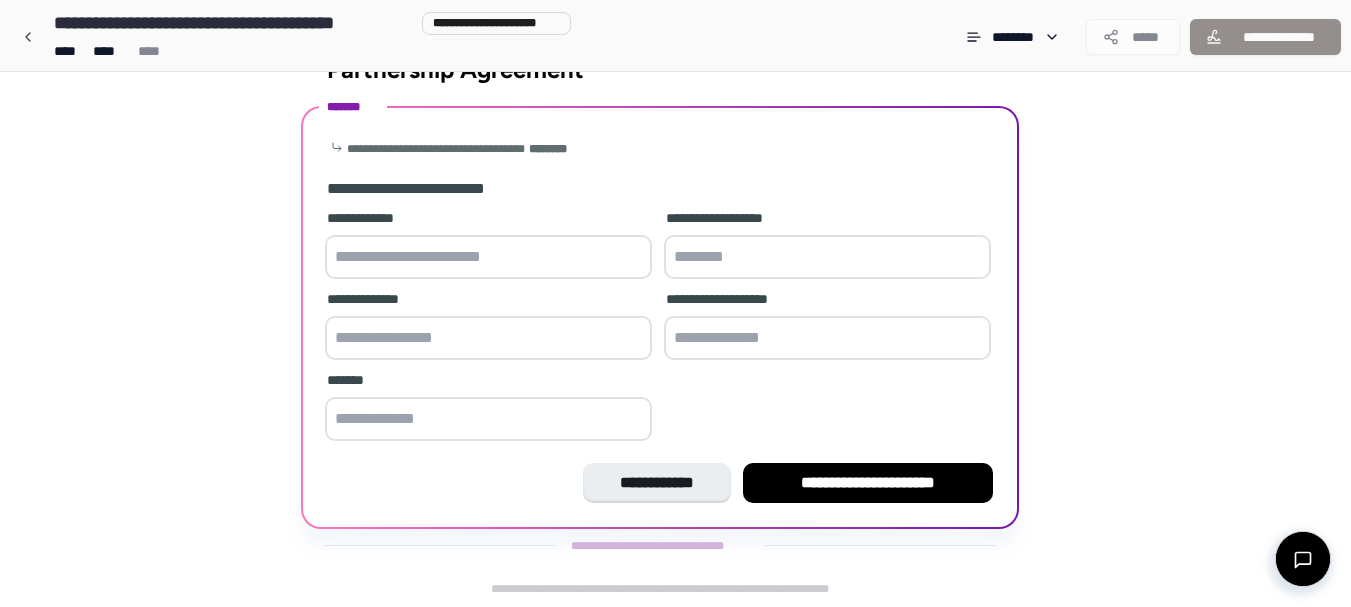click at bounding box center [488, 257] 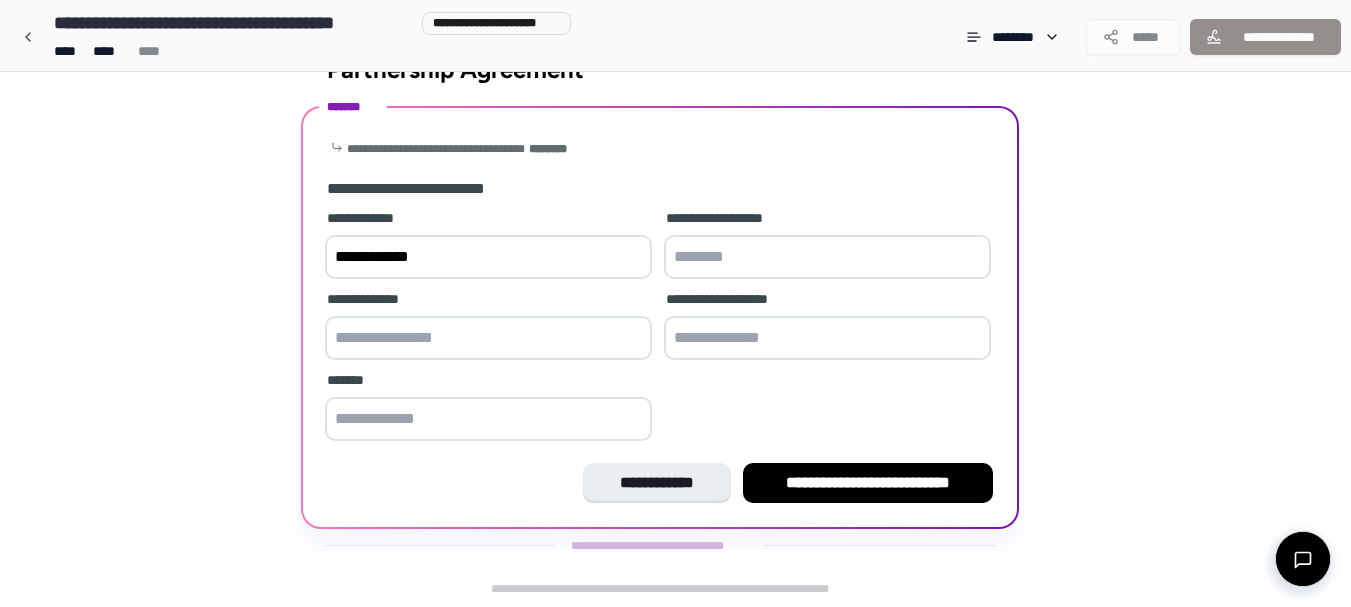 type on "**********" 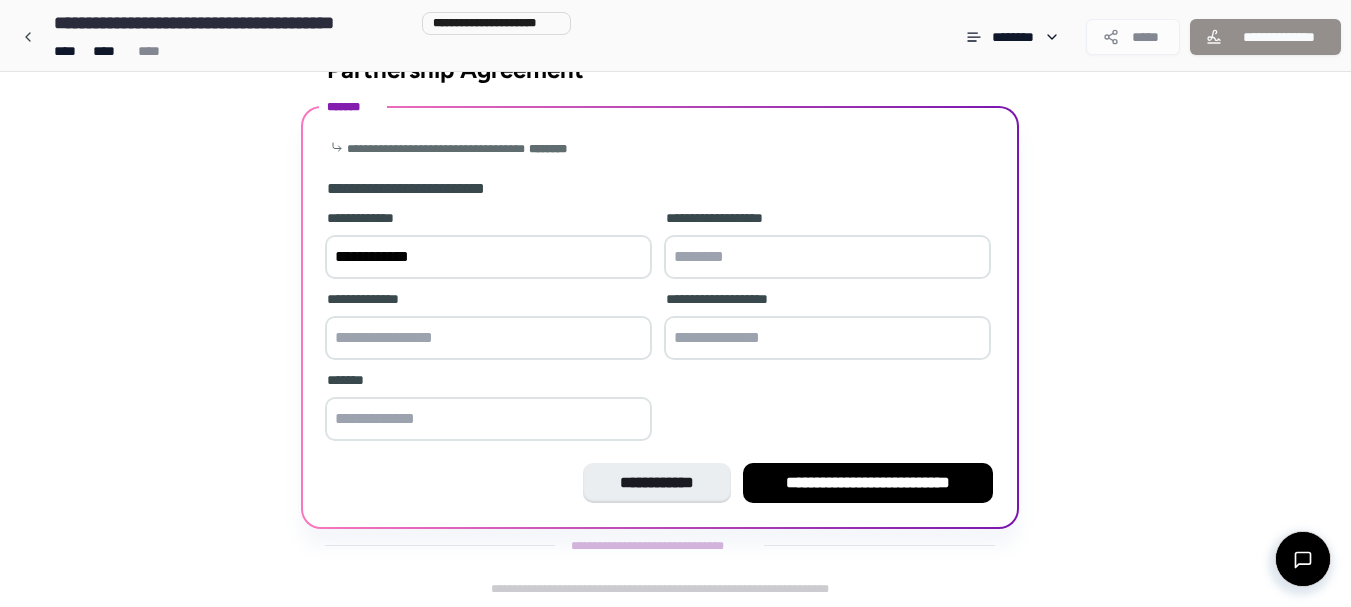 click at bounding box center [827, 257] 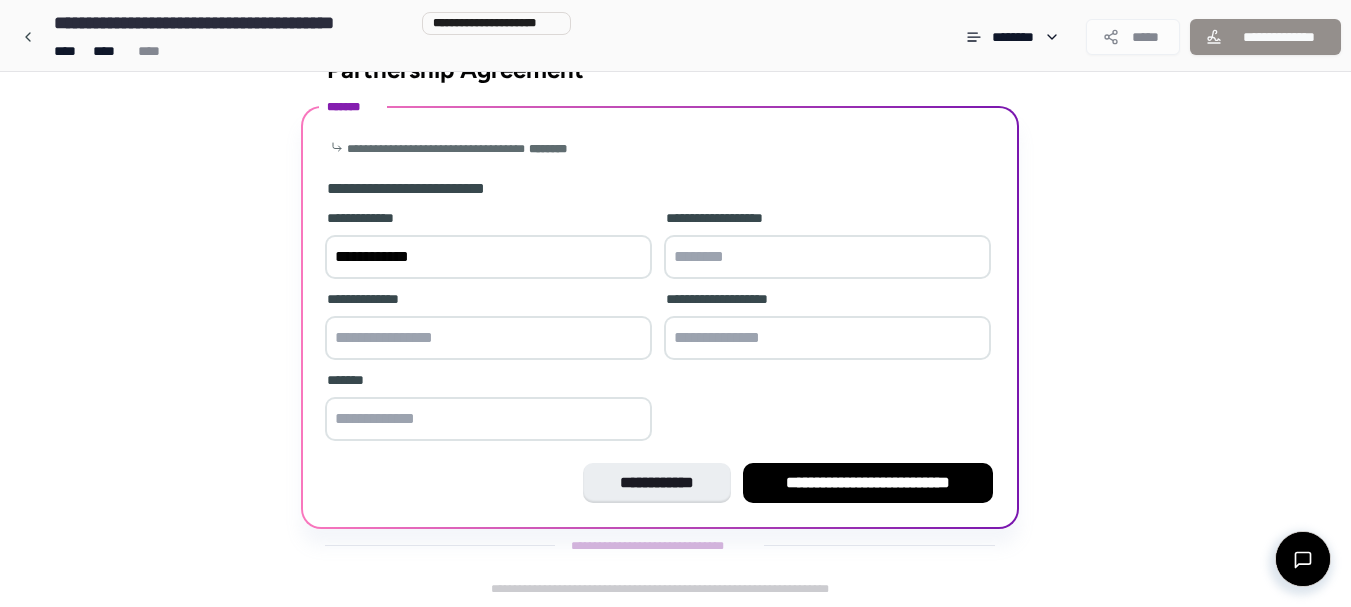 paste on "**********" 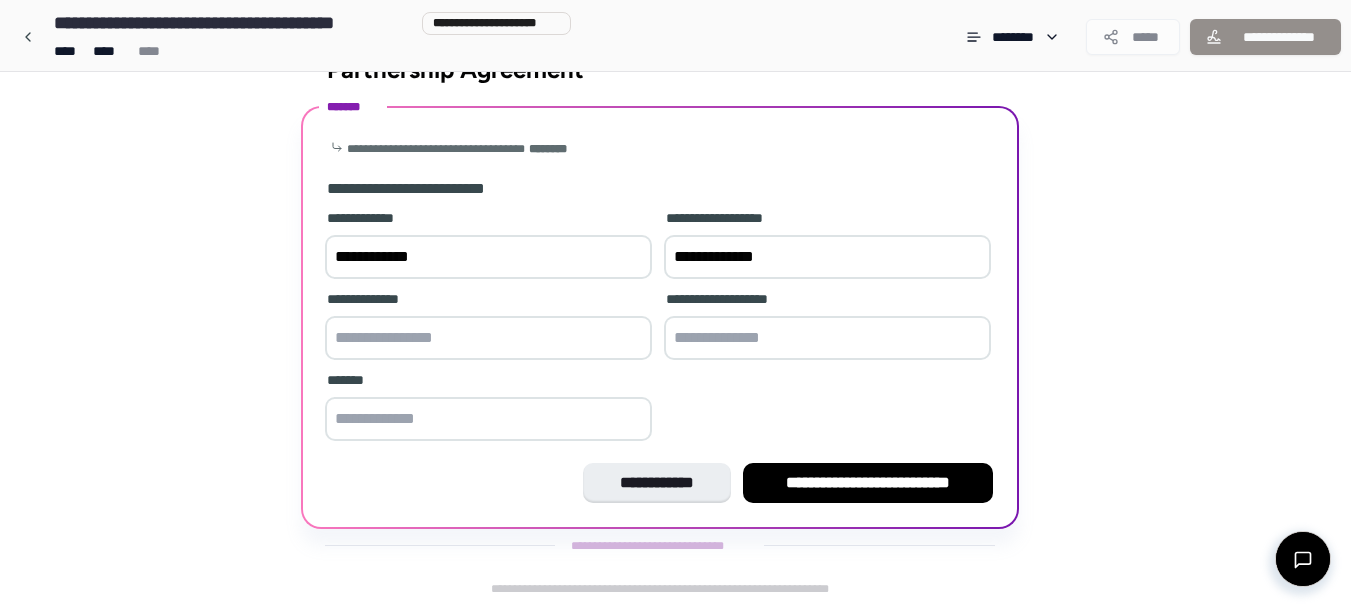 type on "**********" 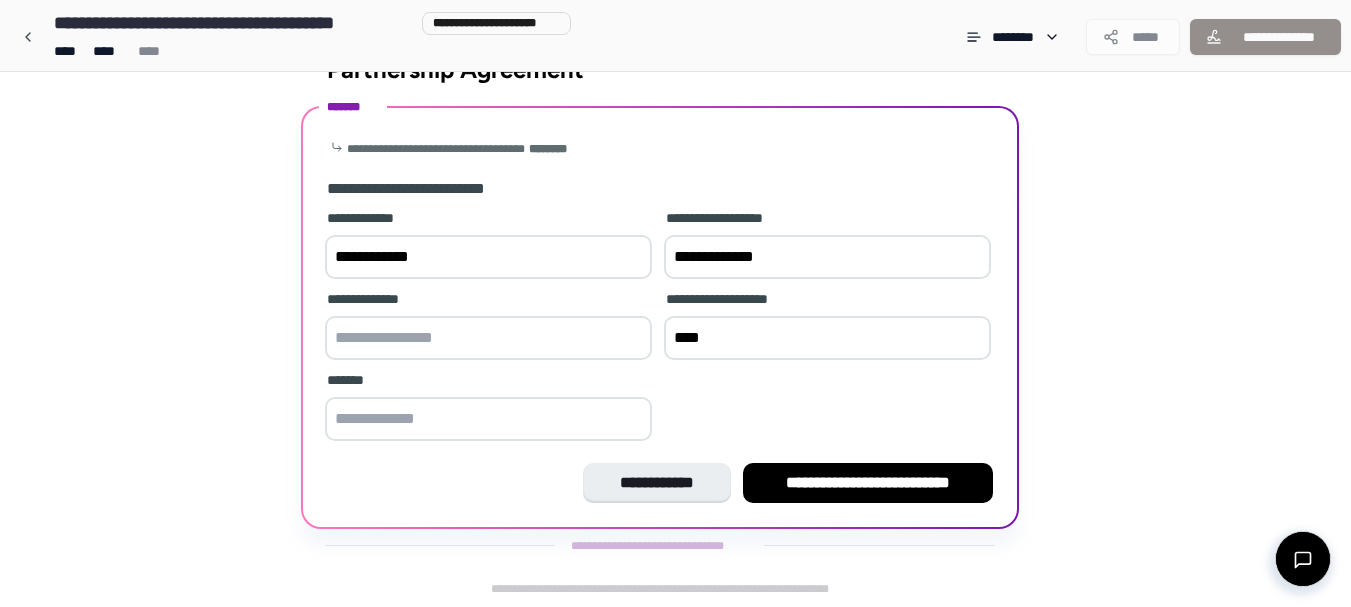 type on "****" 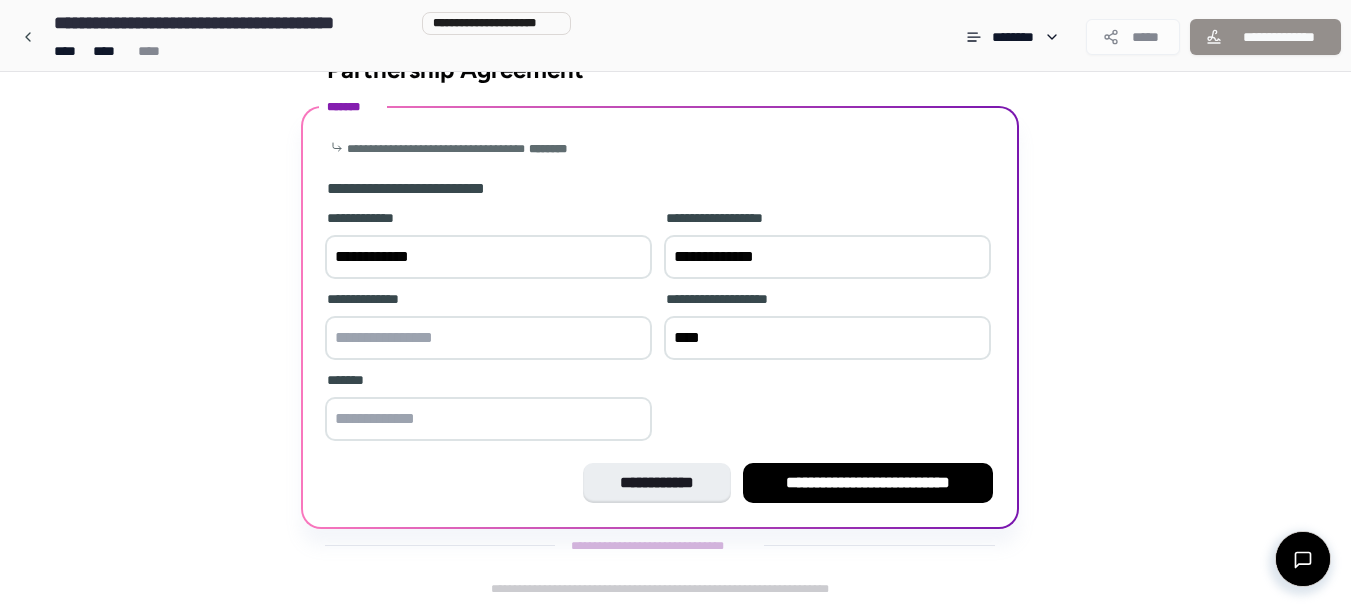 click at bounding box center [488, 419] 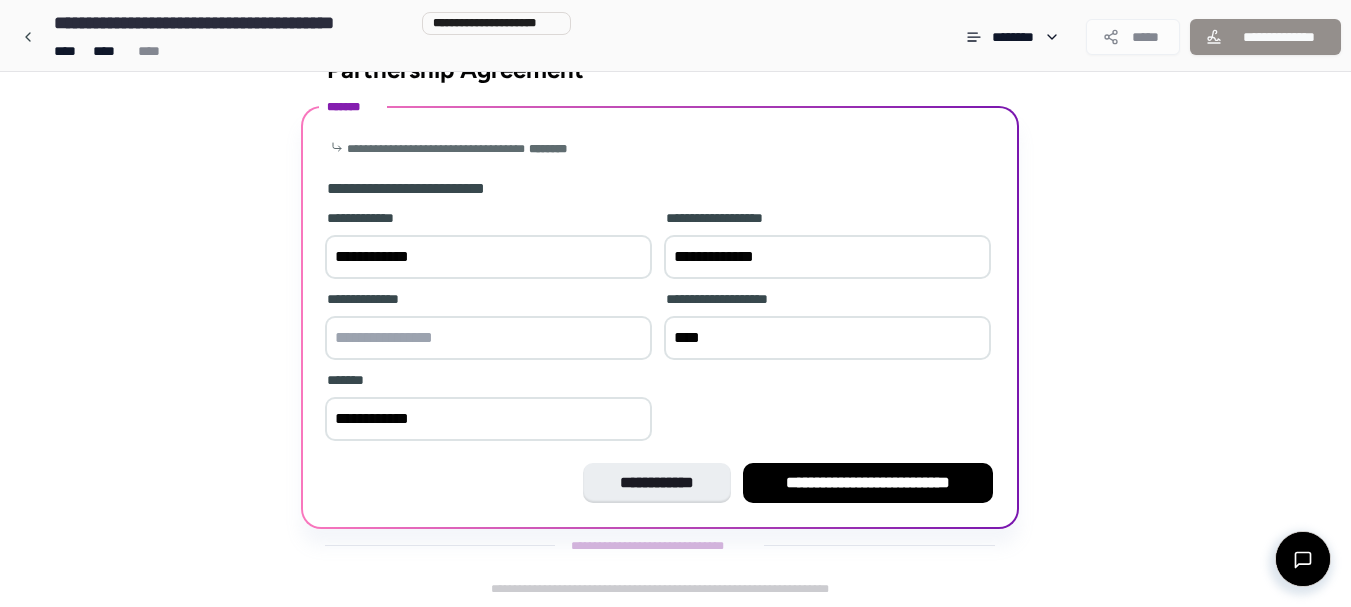 type on "**********" 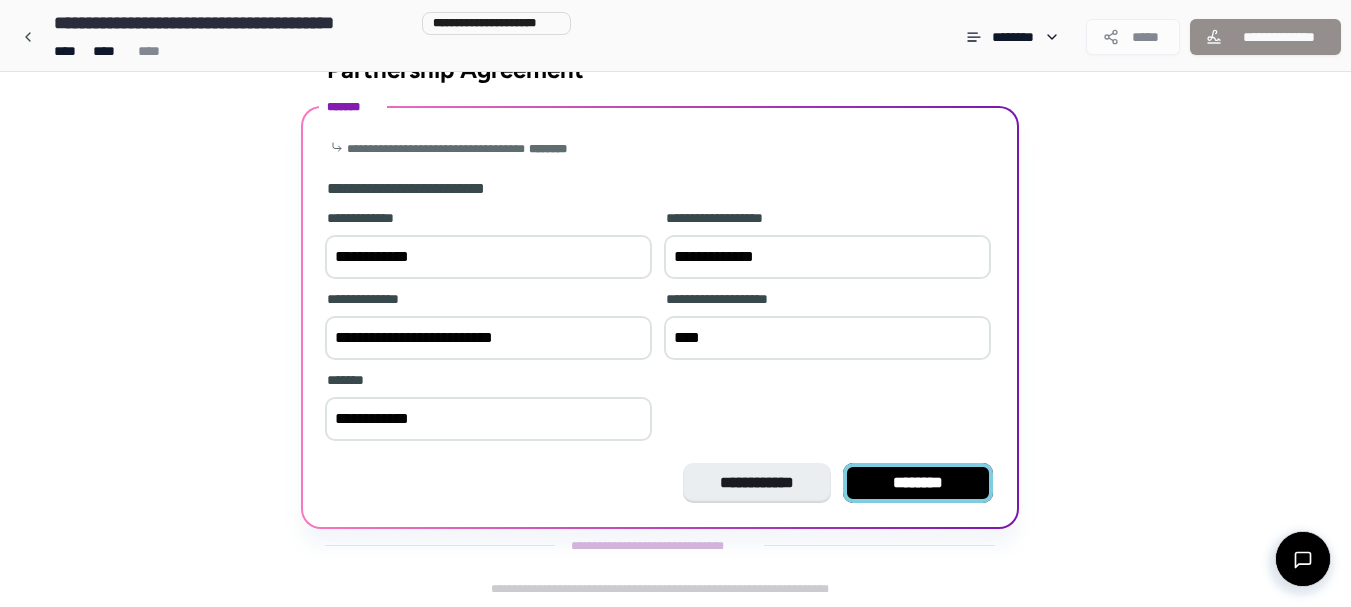 type on "**********" 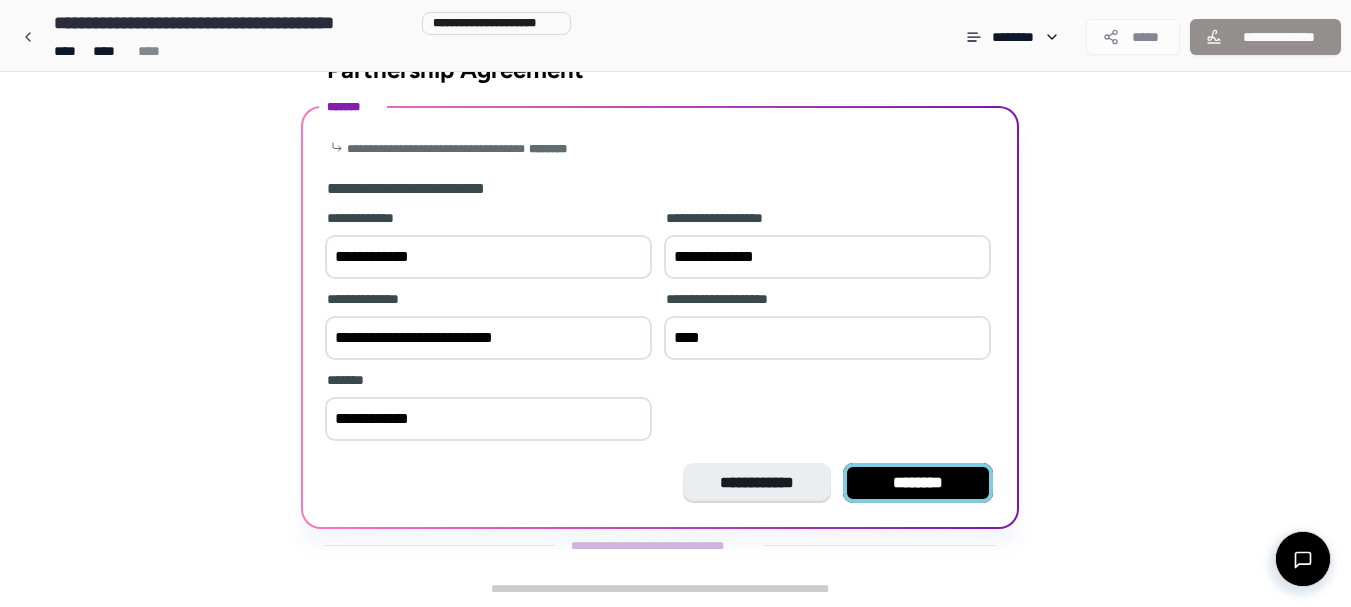 click on "********" at bounding box center (918, 483) 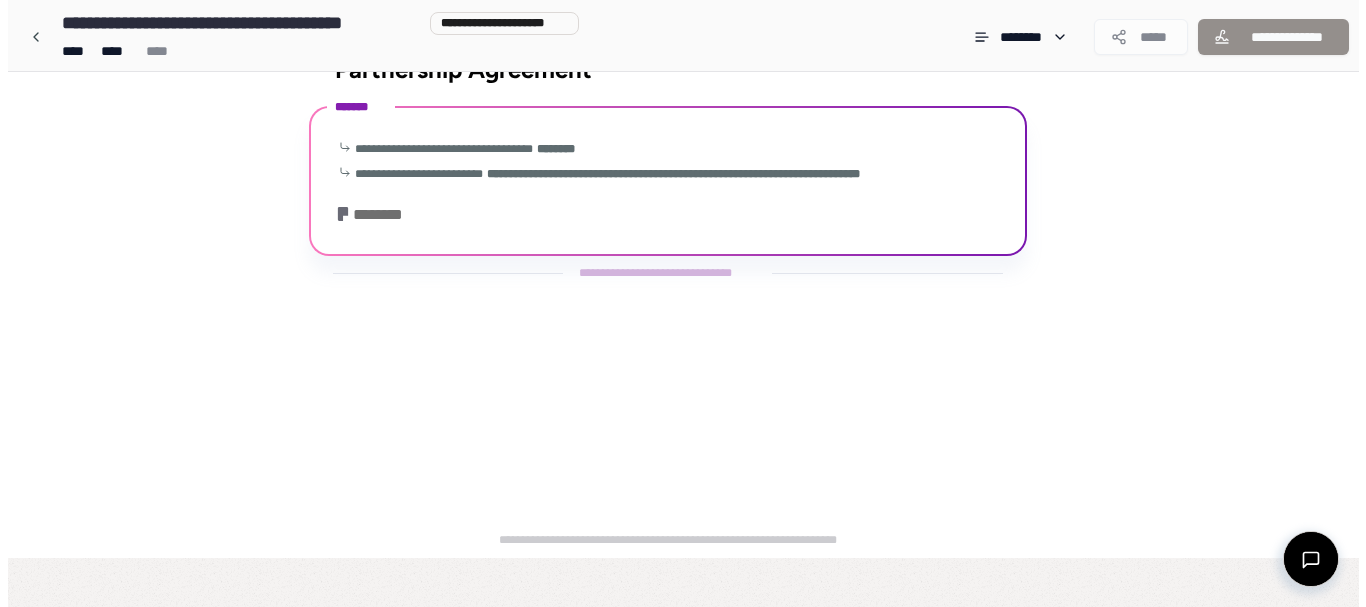 scroll, scrollTop: 0, scrollLeft: 0, axis: both 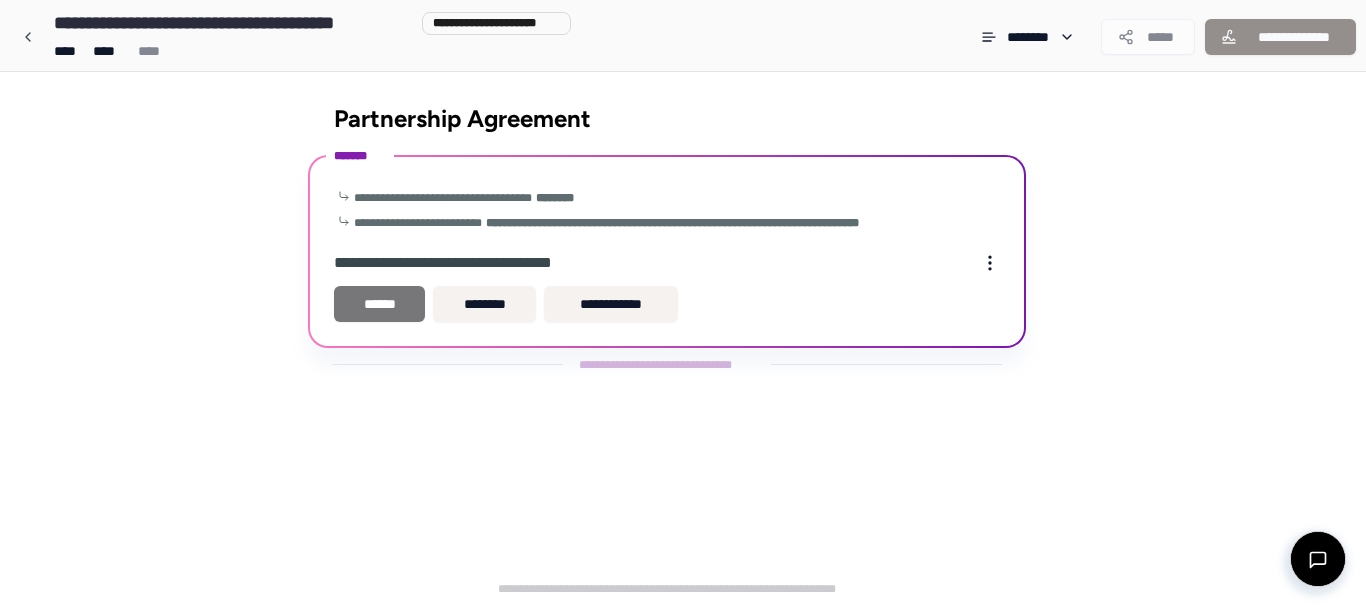 click on "******" at bounding box center [379, 304] 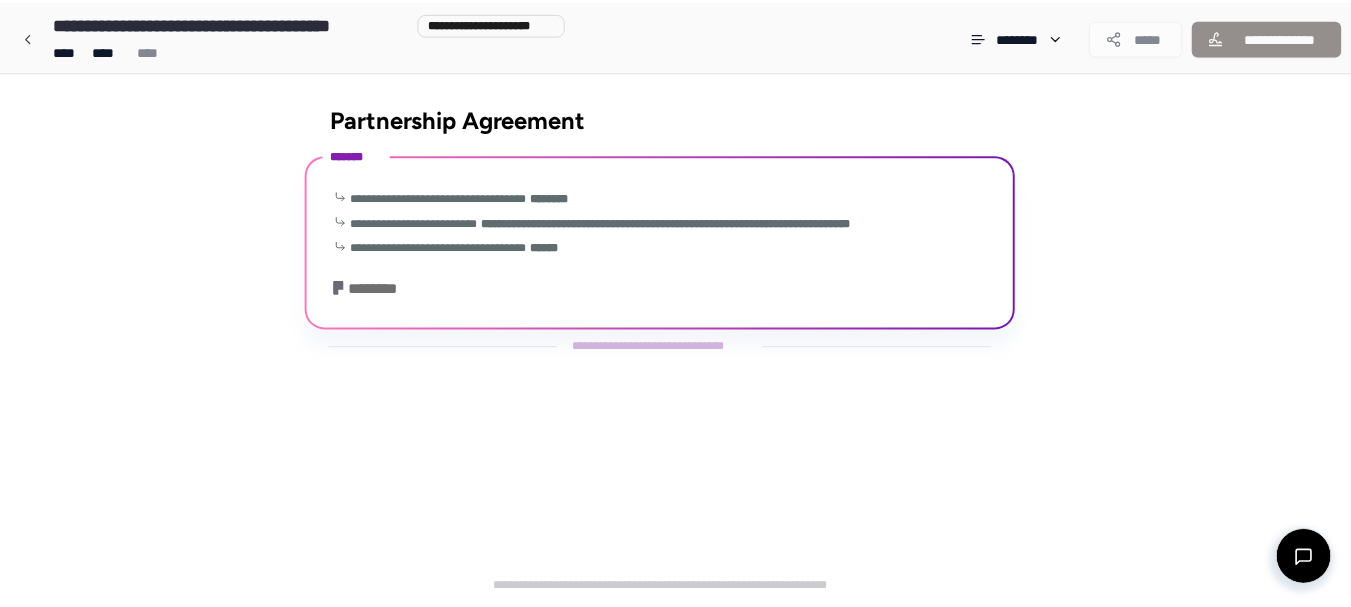 scroll, scrollTop: 99, scrollLeft: 0, axis: vertical 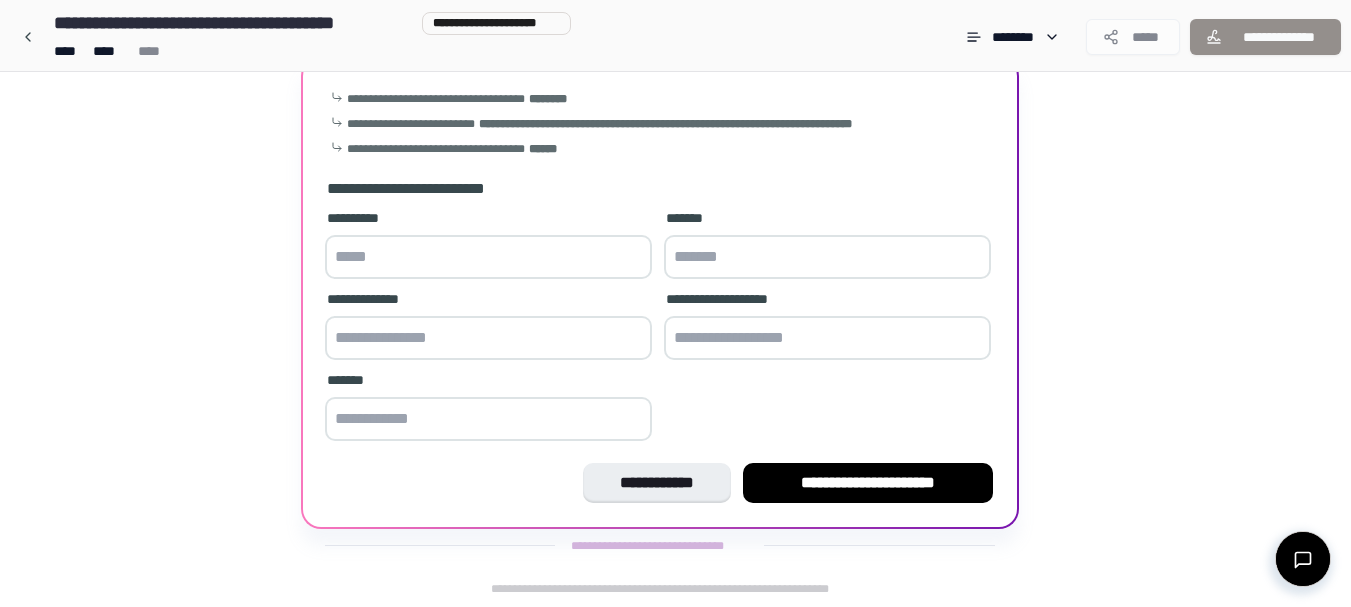 click at bounding box center (827, 257) 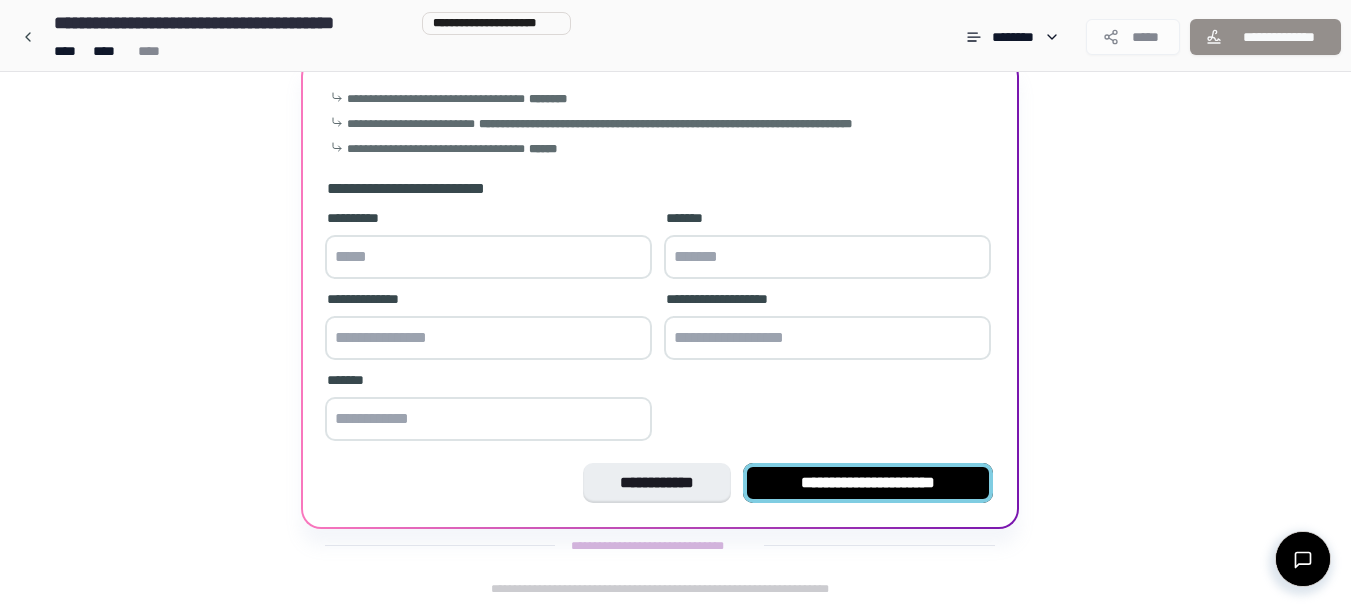 click on "**********" at bounding box center [868, 483] 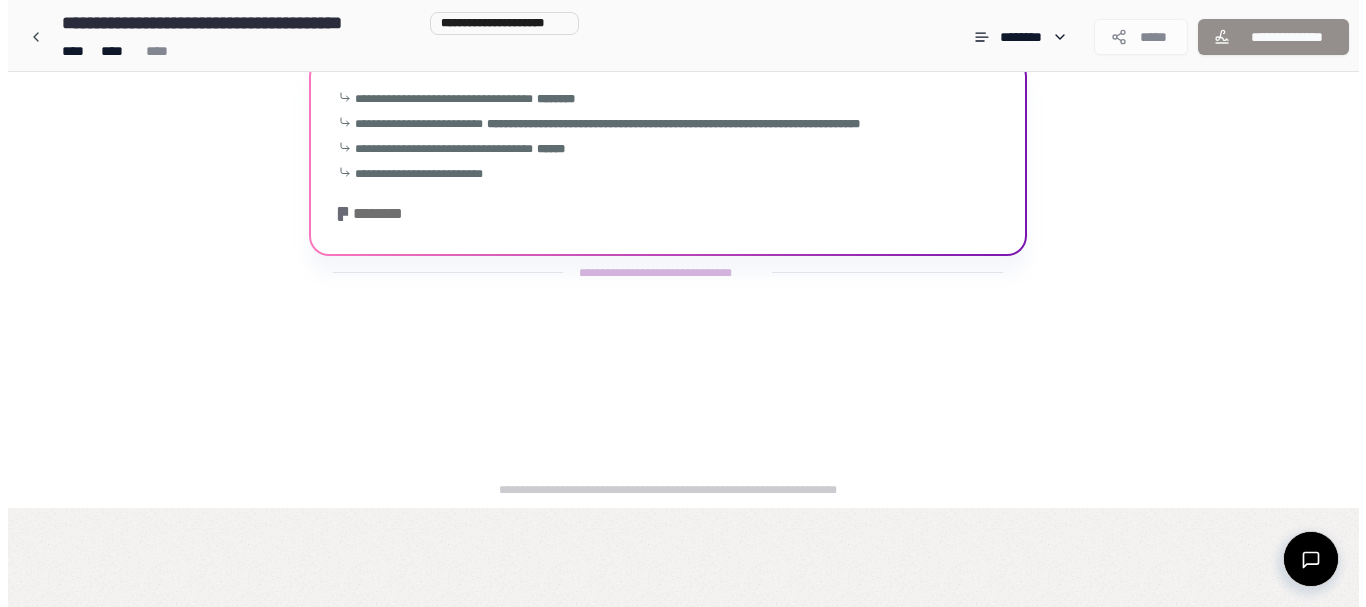 scroll, scrollTop: 0, scrollLeft: 0, axis: both 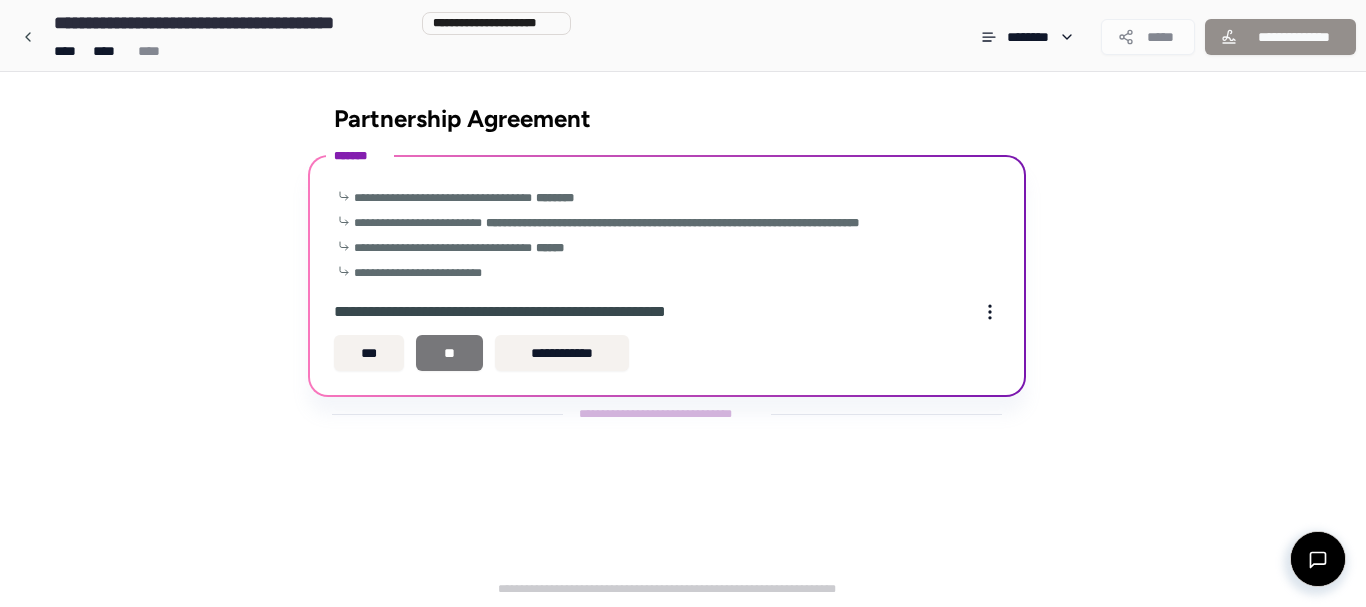 click on "**" at bounding box center (449, 353) 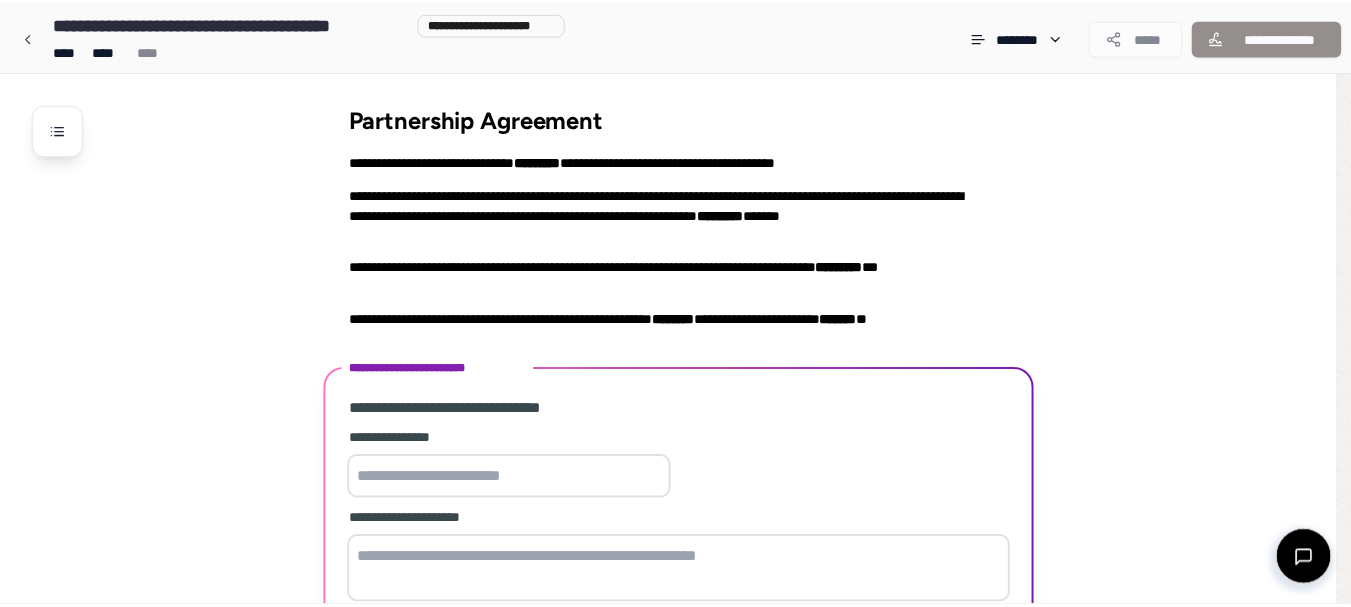 scroll, scrollTop: 385, scrollLeft: 0, axis: vertical 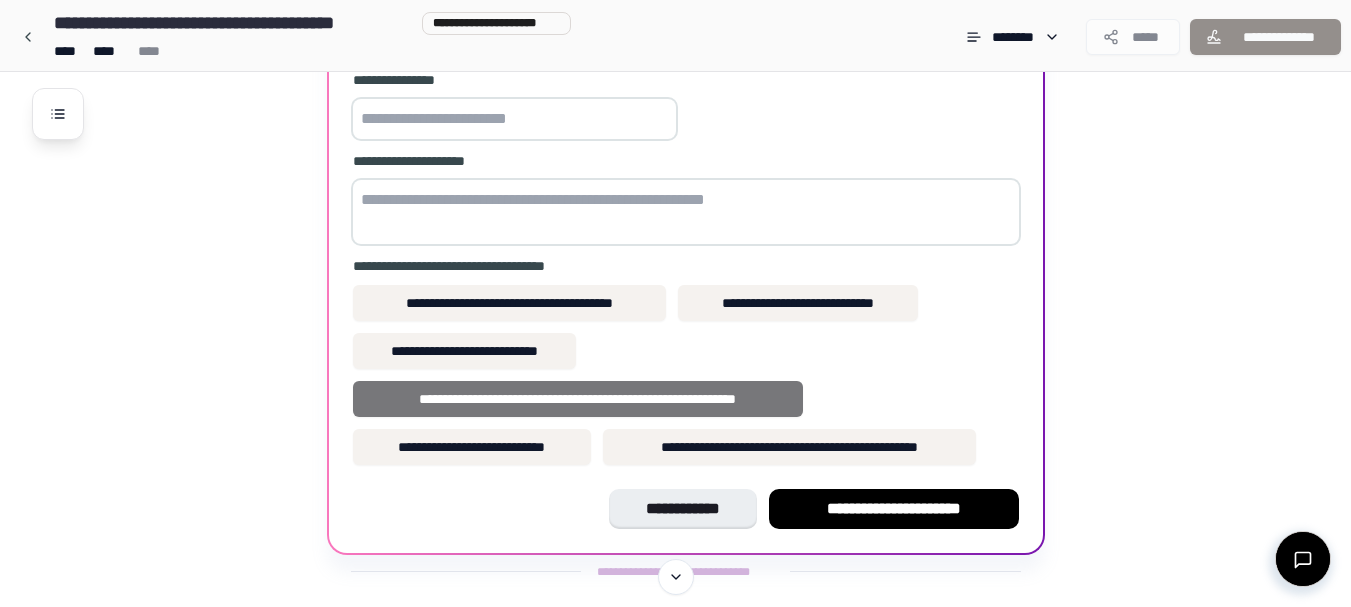 click on "**********" at bounding box center [578, 399] 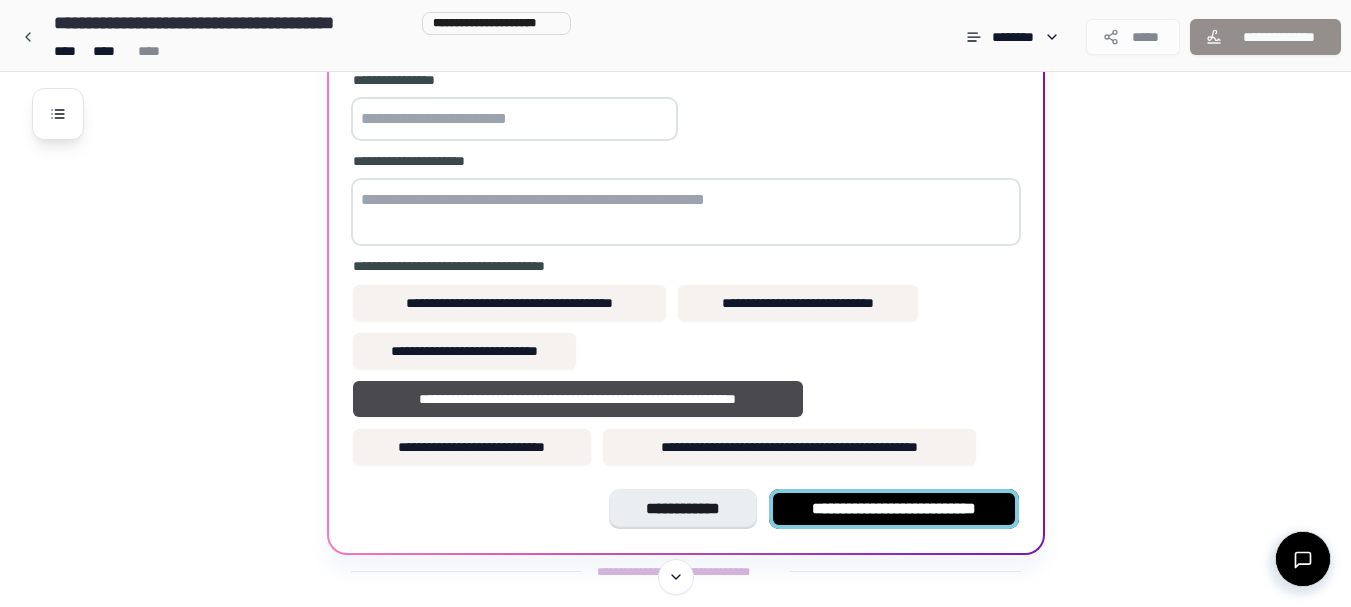 click on "**********" at bounding box center (894, 509) 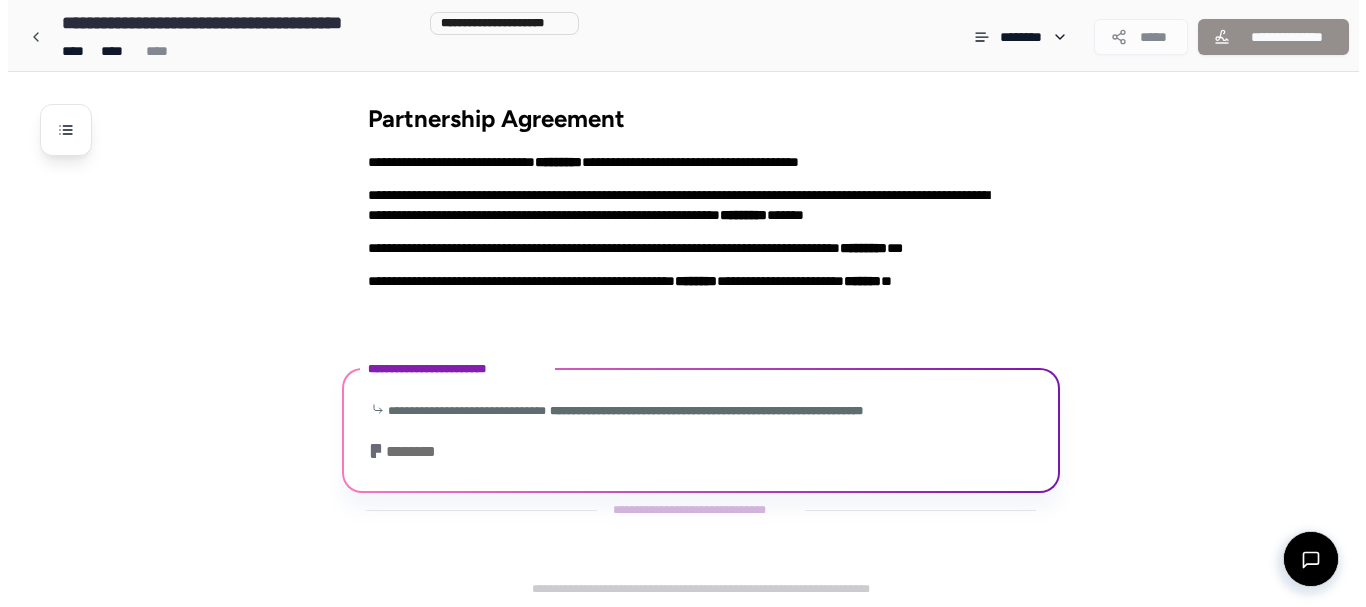 scroll, scrollTop: 0, scrollLeft: 0, axis: both 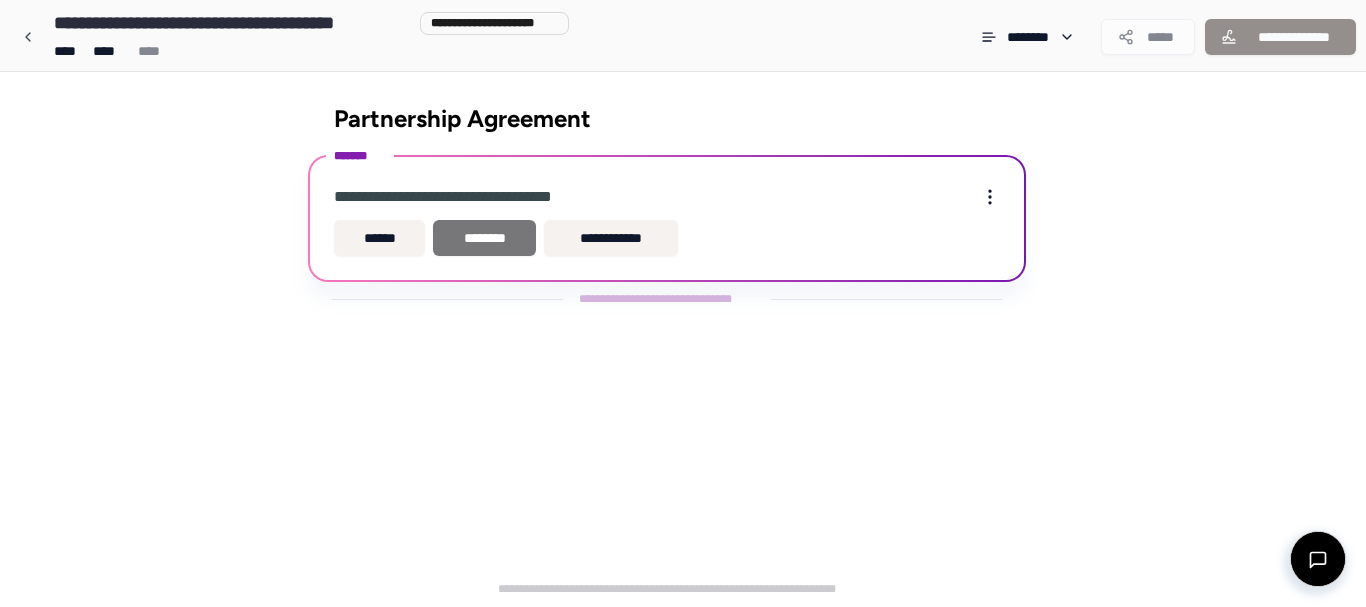 click on "********" at bounding box center [484, 238] 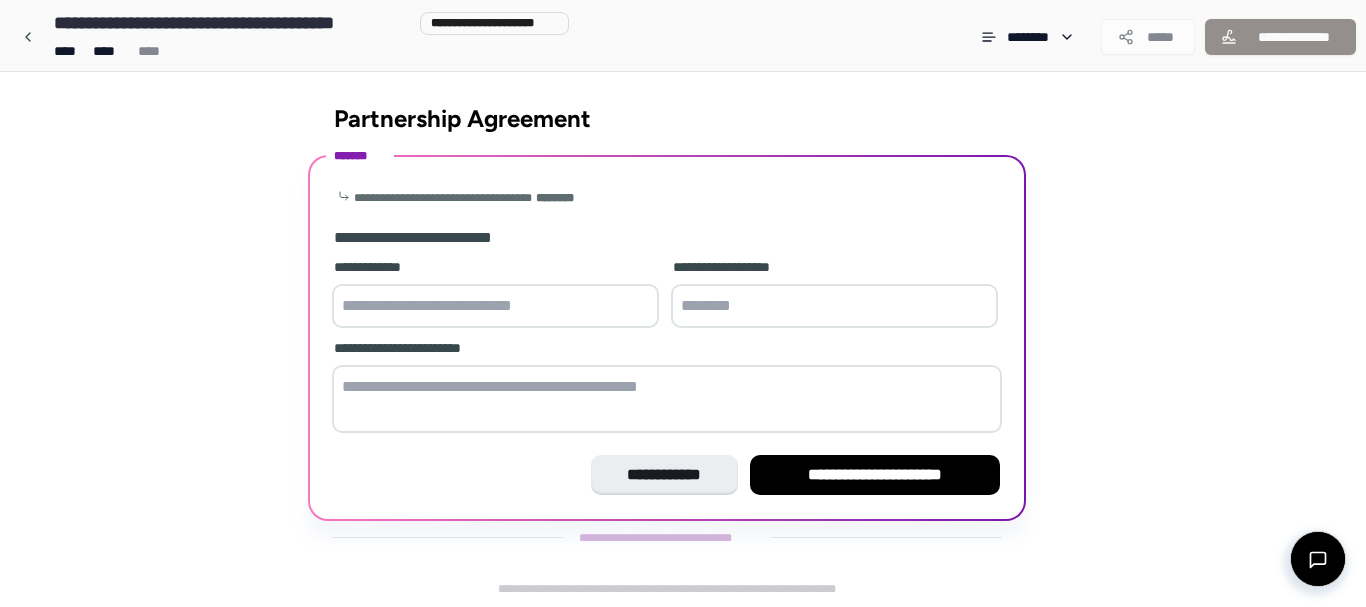 click at bounding box center (834, 306) 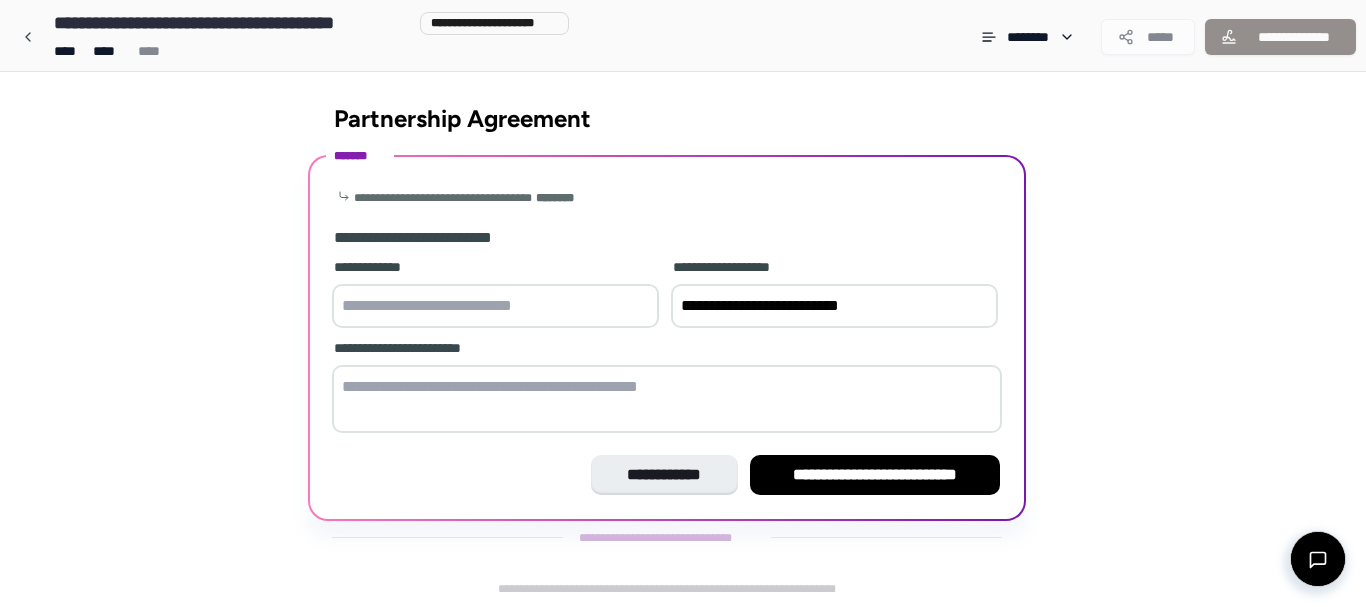 drag, startPoint x: 905, startPoint y: 299, endPoint x: 562, endPoint y: 307, distance: 343.0933 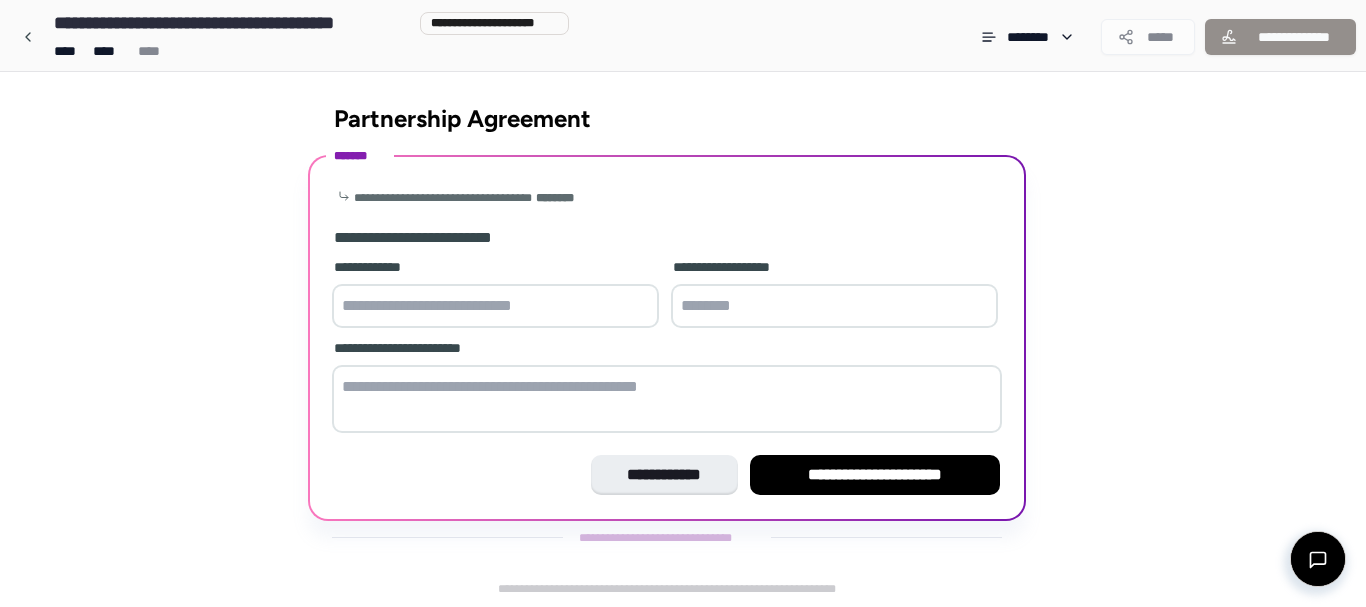 click at bounding box center (667, 399) 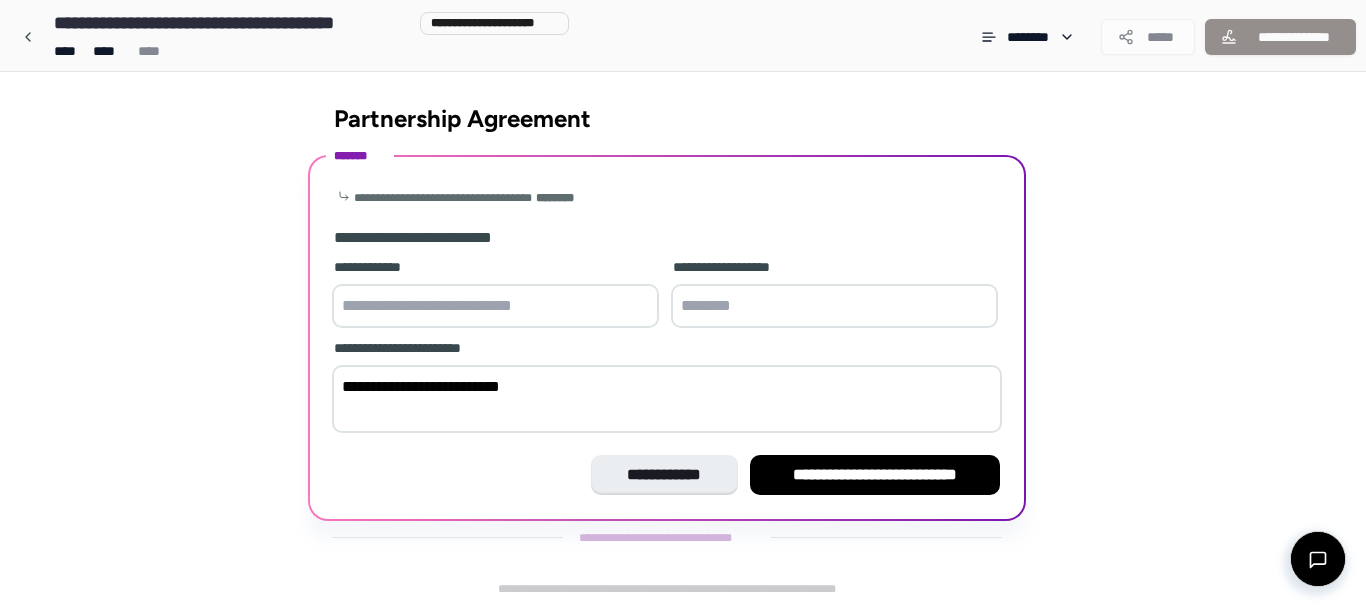 type on "**********" 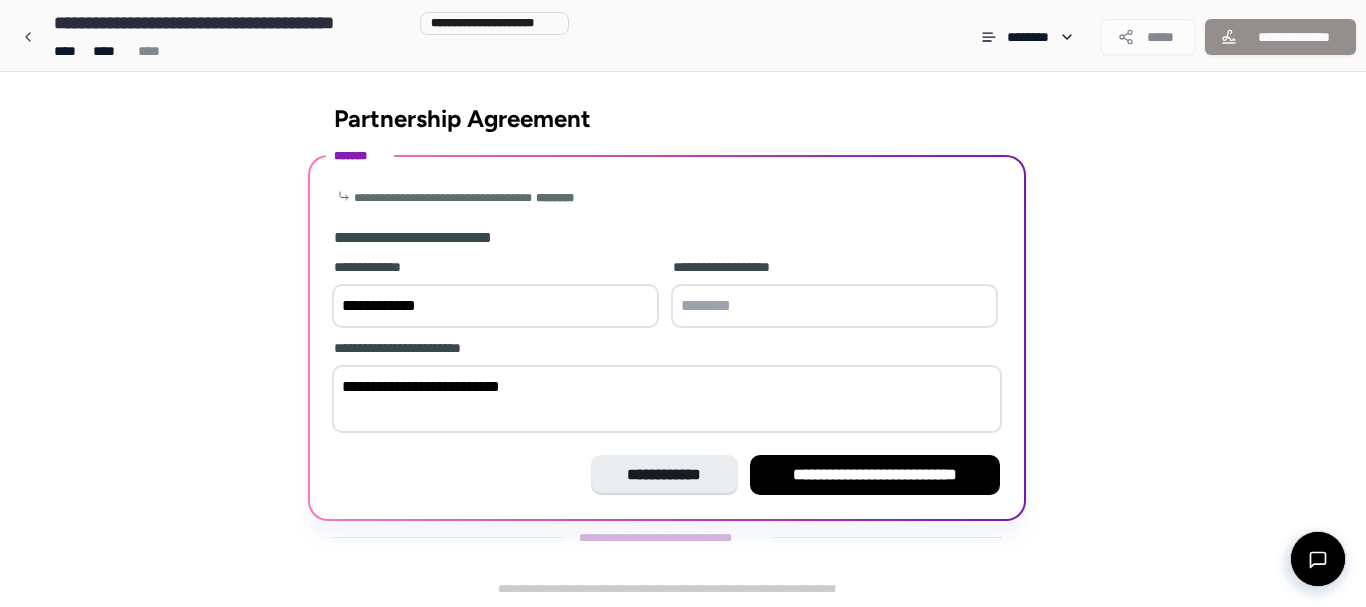 type on "**********" 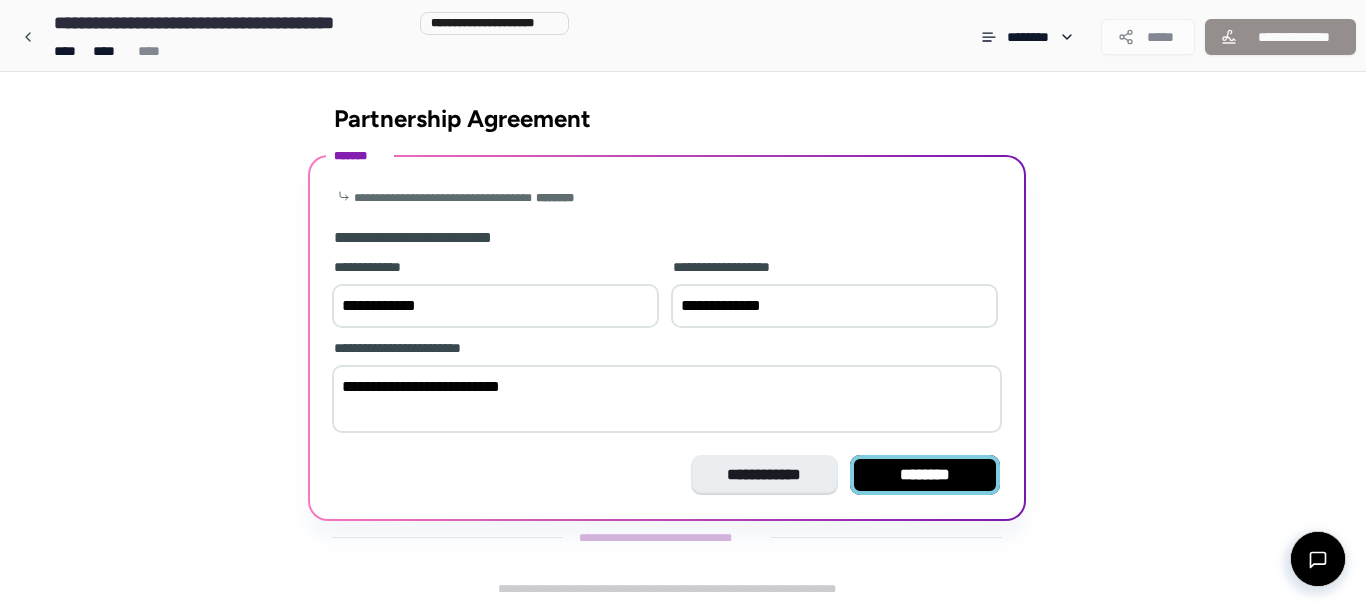 type on "**********" 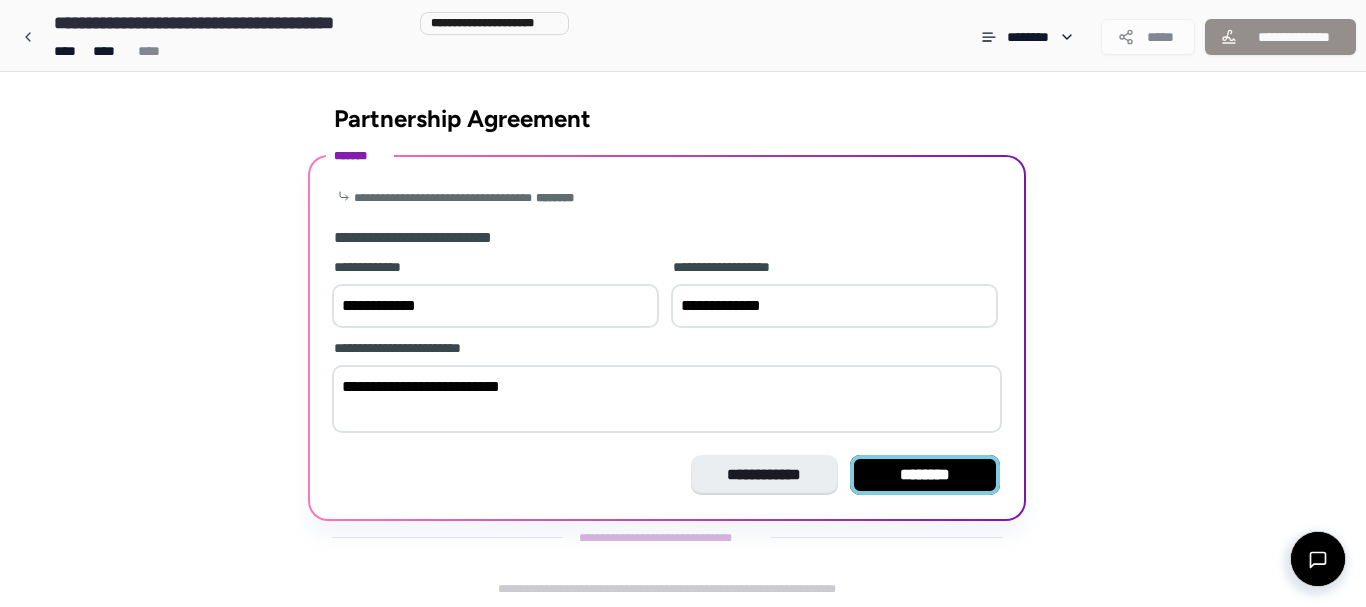 click on "********" at bounding box center (925, 475) 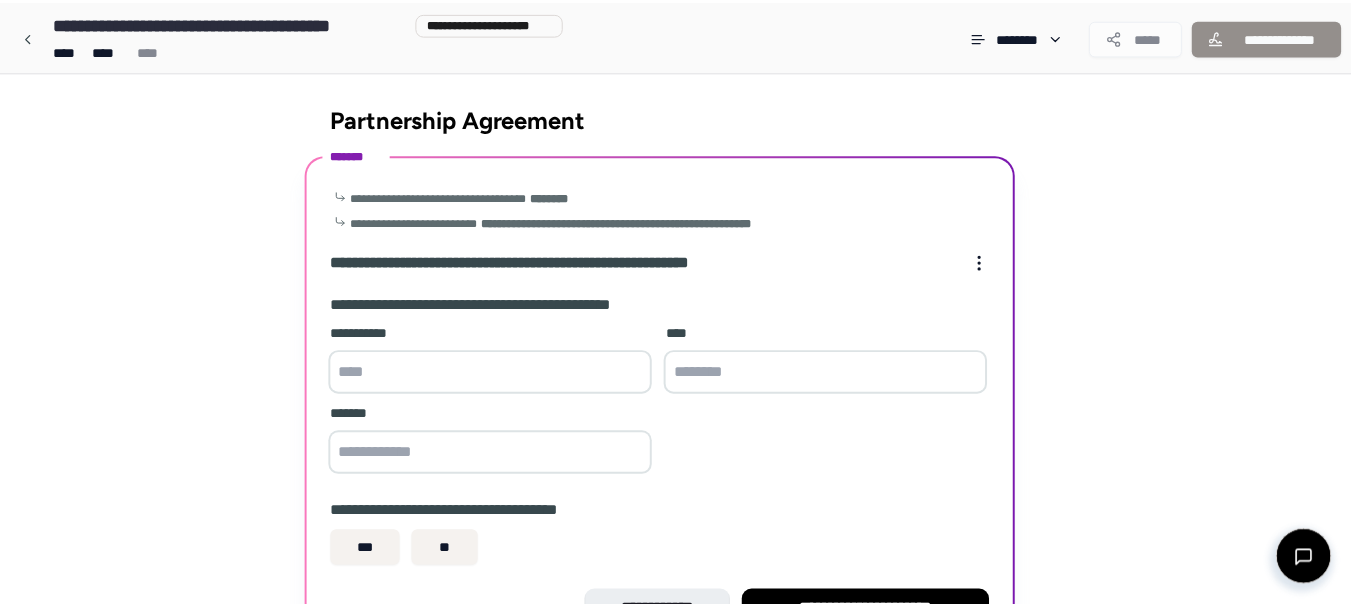scroll, scrollTop: 129, scrollLeft: 0, axis: vertical 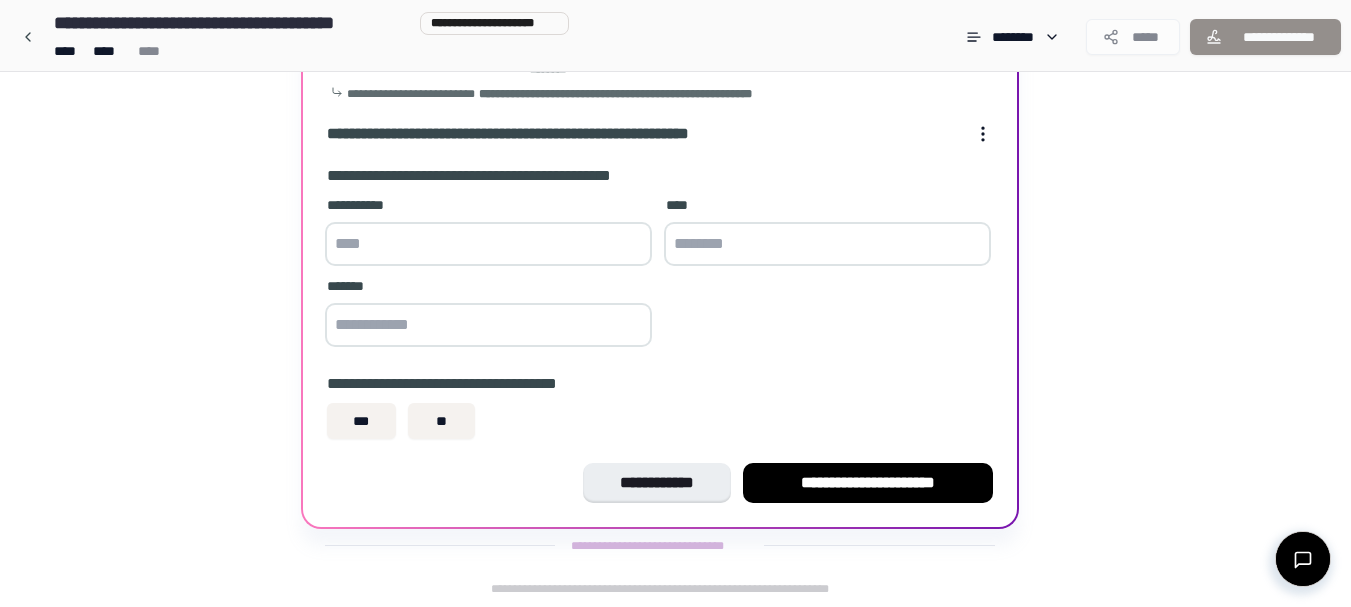 click at bounding box center [488, 244] 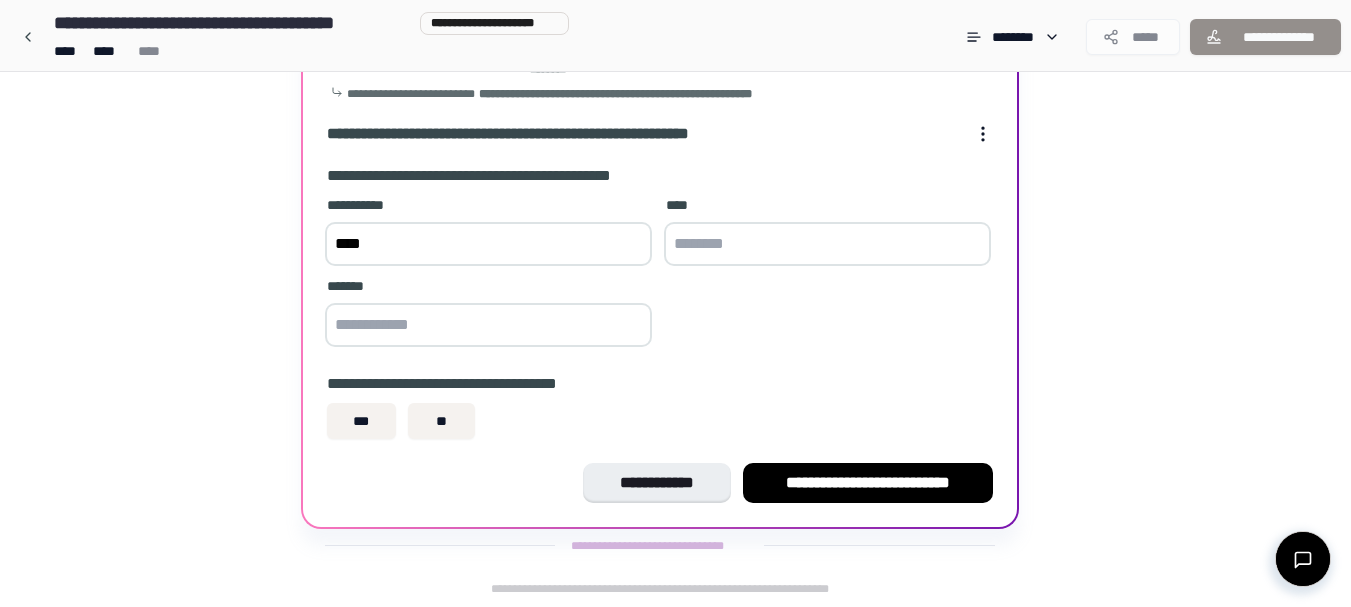 type on "****" 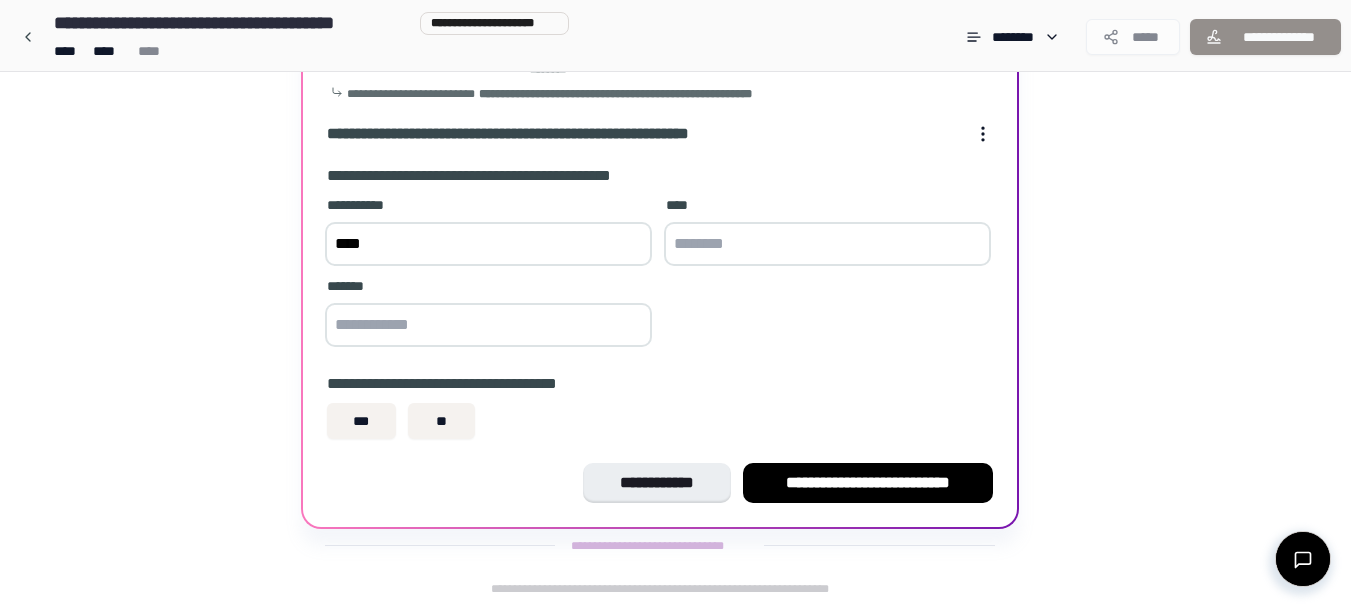 click at bounding box center [827, 244] 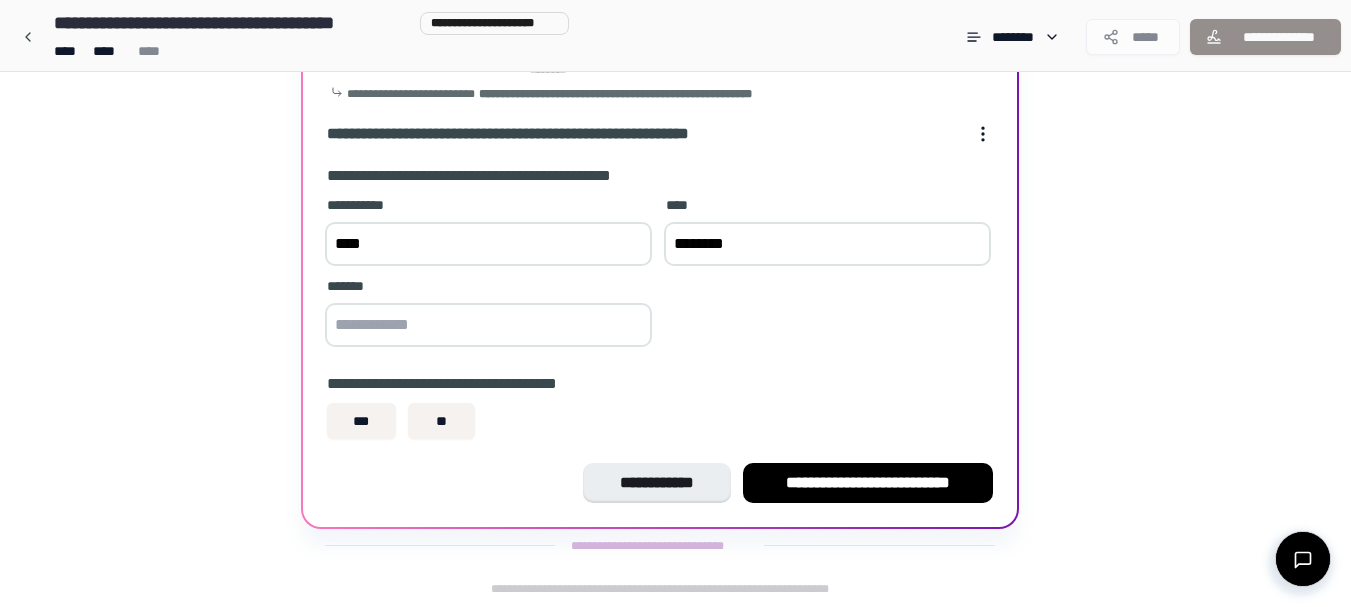 type on "********" 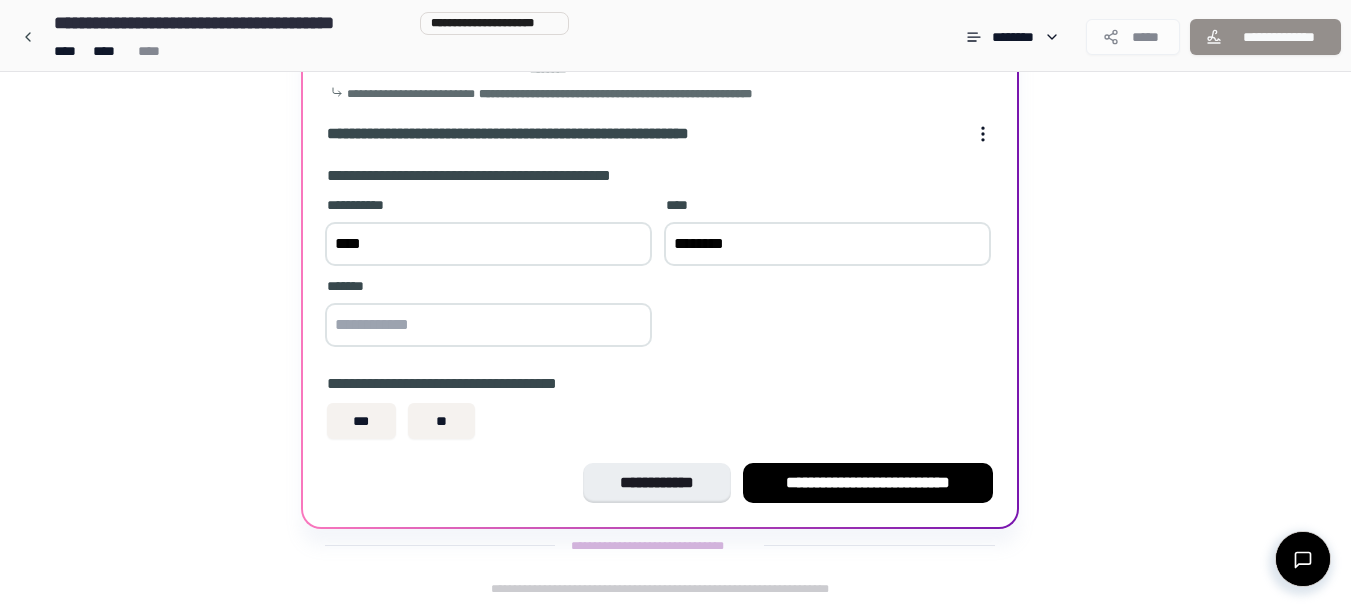 click at bounding box center [488, 325] 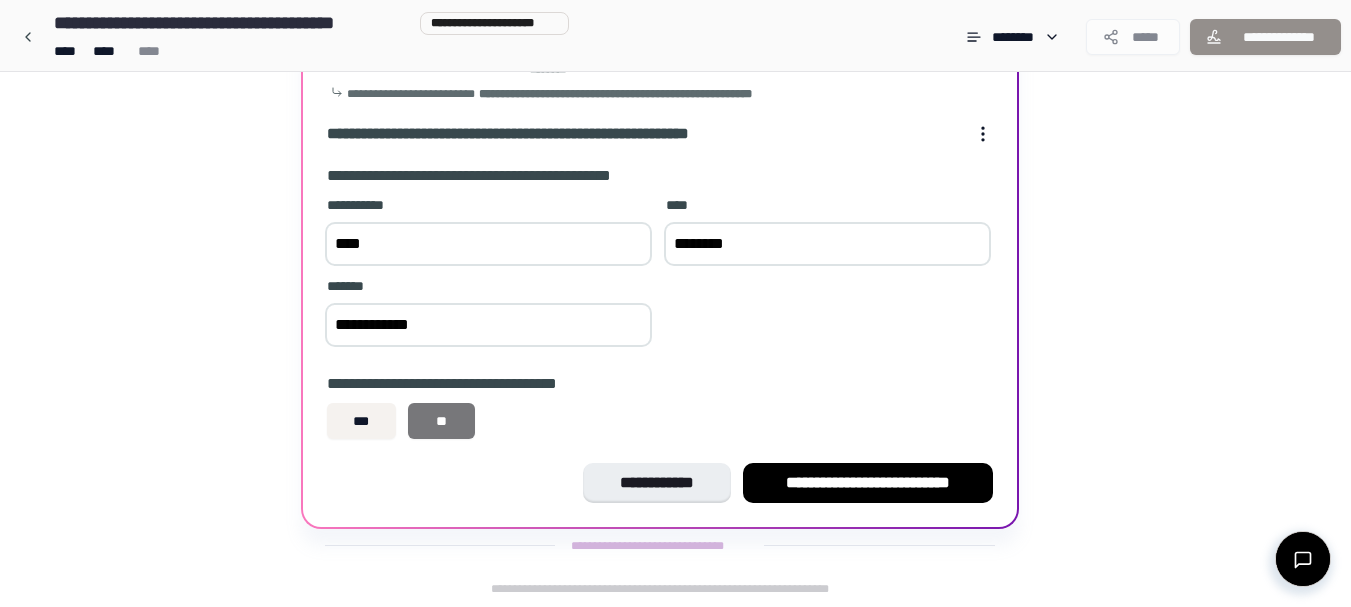 click on "**" at bounding box center (441, 421) 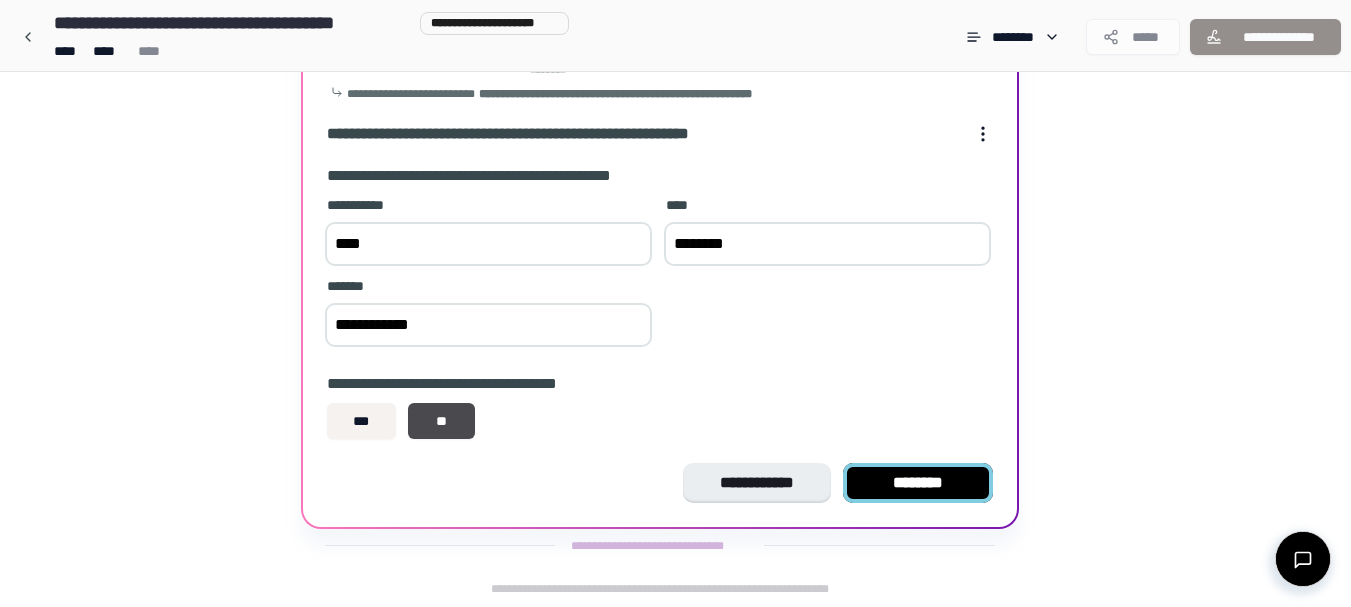 click on "********" at bounding box center (918, 483) 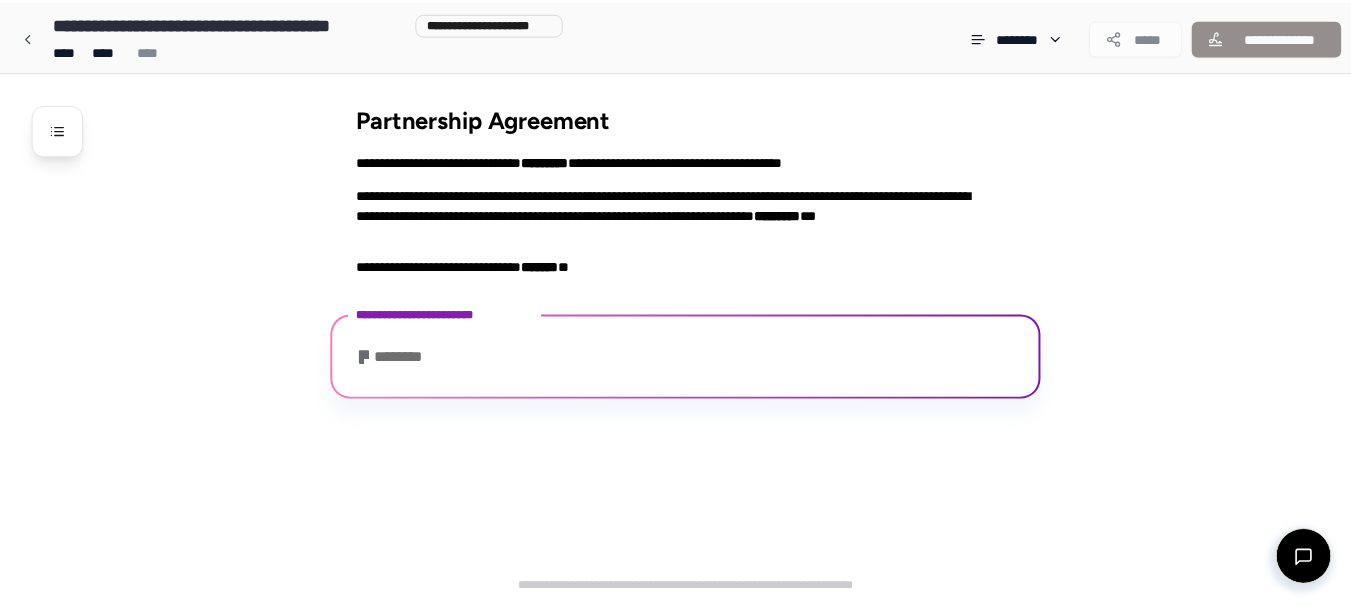 scroll, scrollTop: 332, scrollLeft: 0, axis: vertical 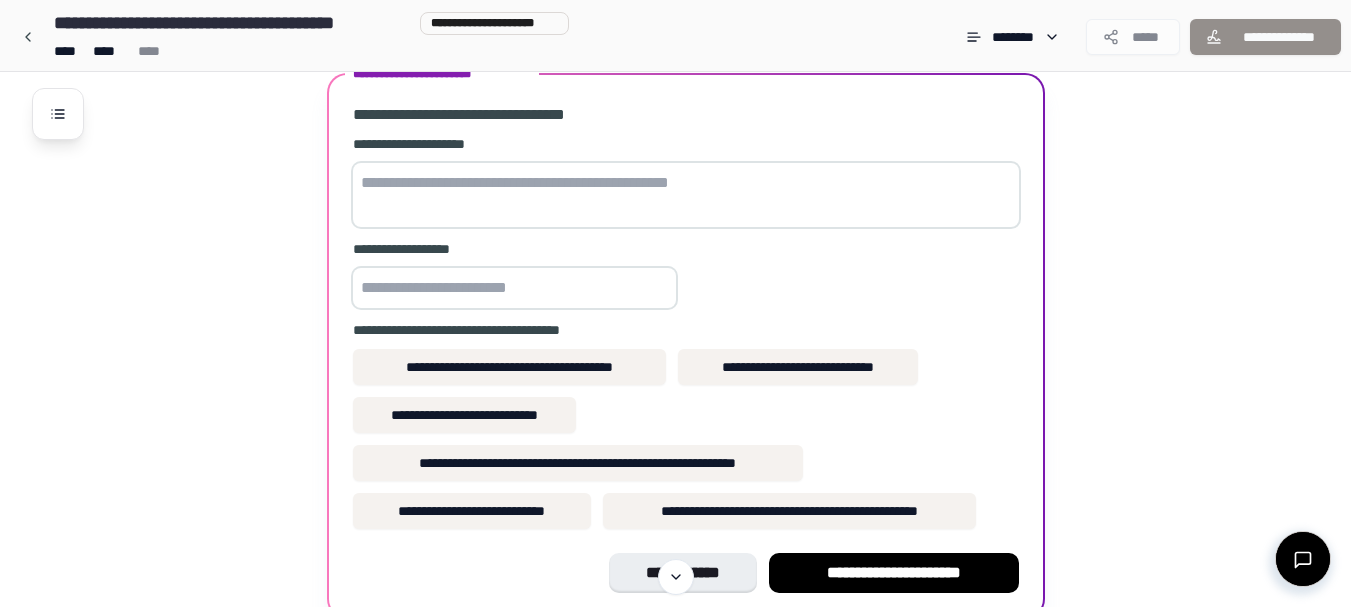 click at bounding box center [686, 195] 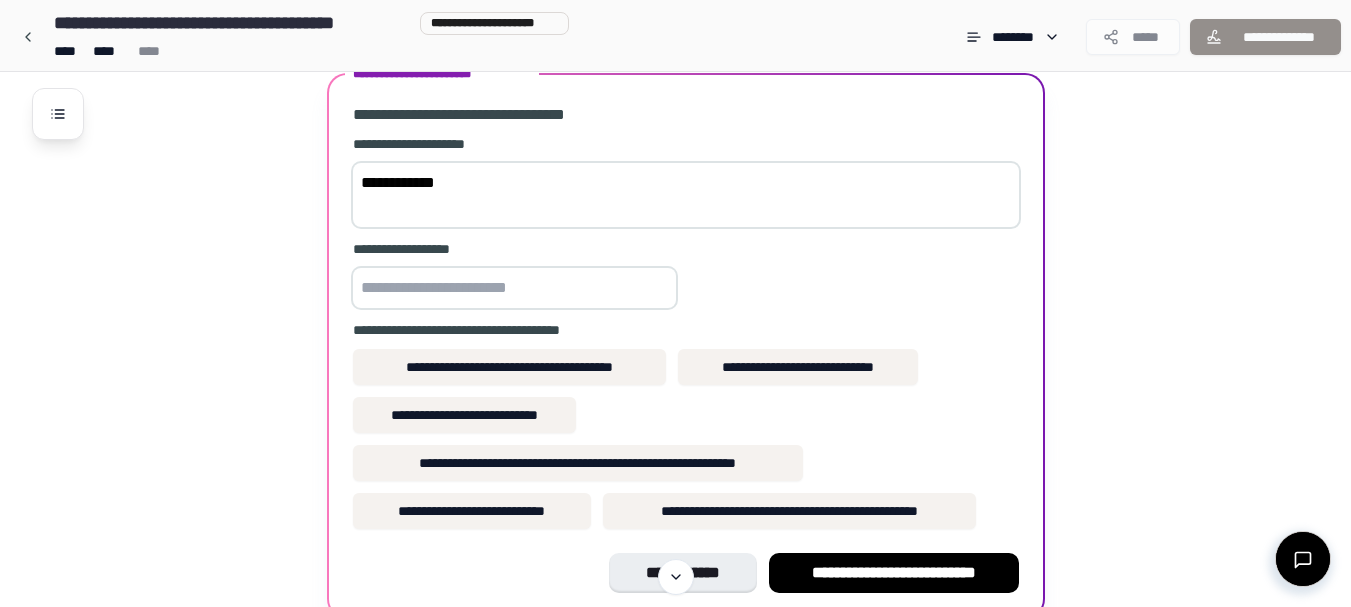 type on "**********" 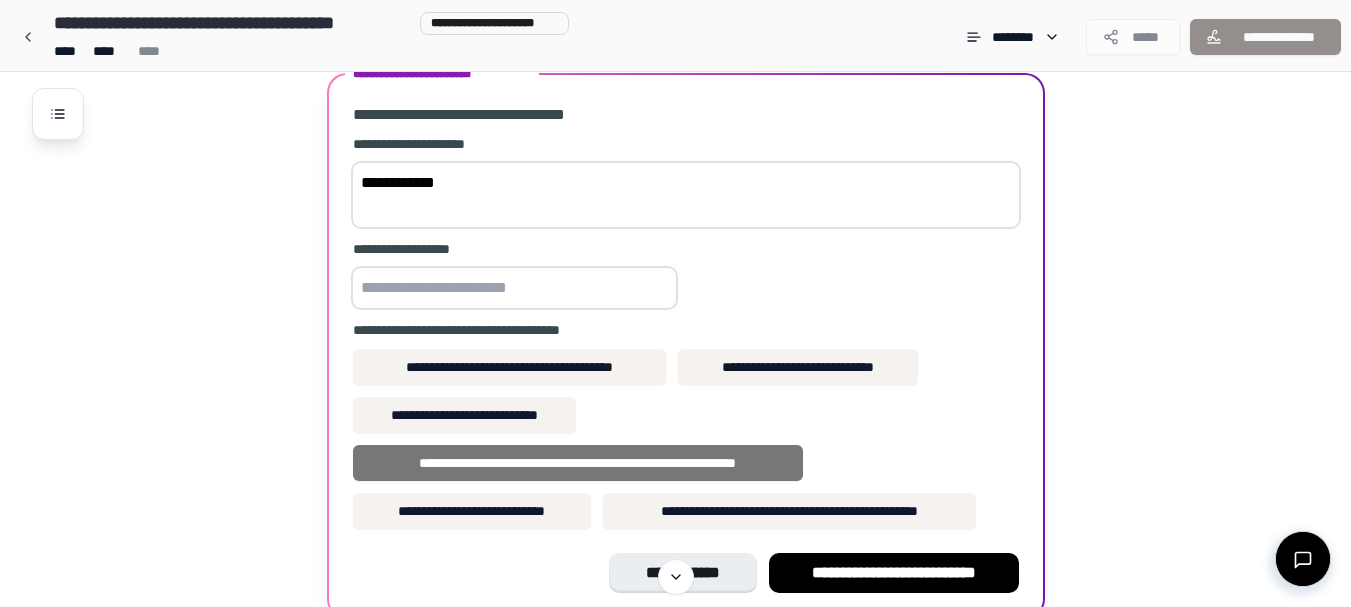 click on "**********" at bounding box center (578, 463) 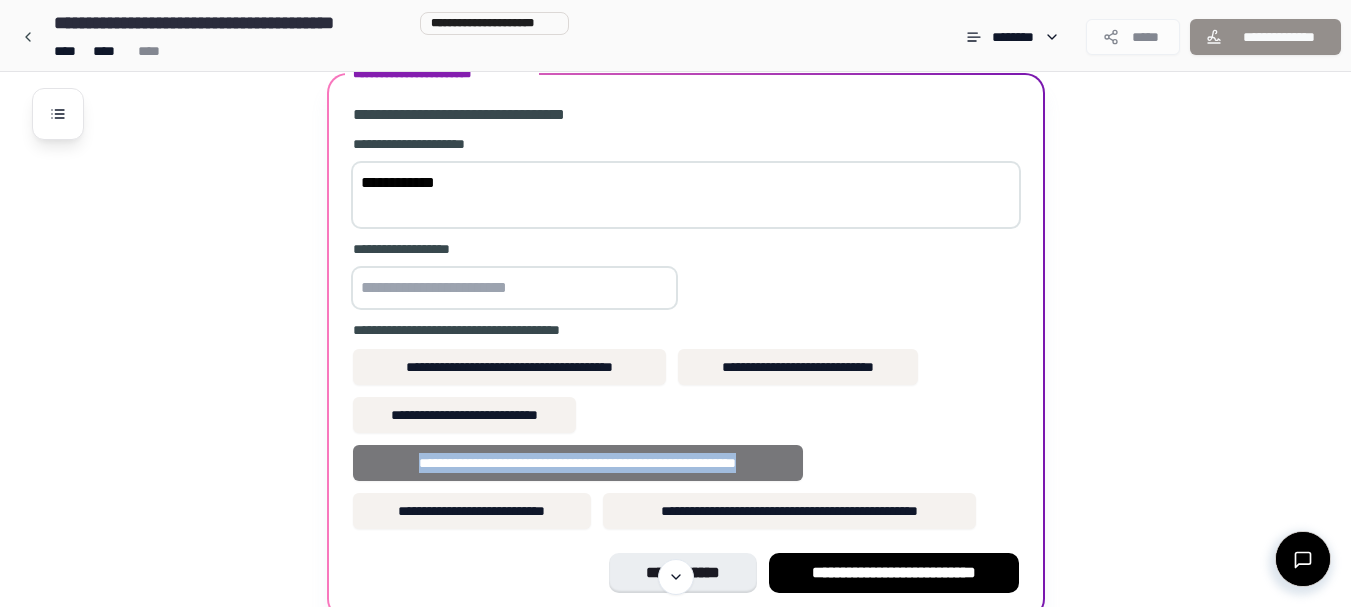 drag, startPoint x: 818, startPoint y: 461, endPoint x: 364, endPoint y: 455, distance: 454.03964 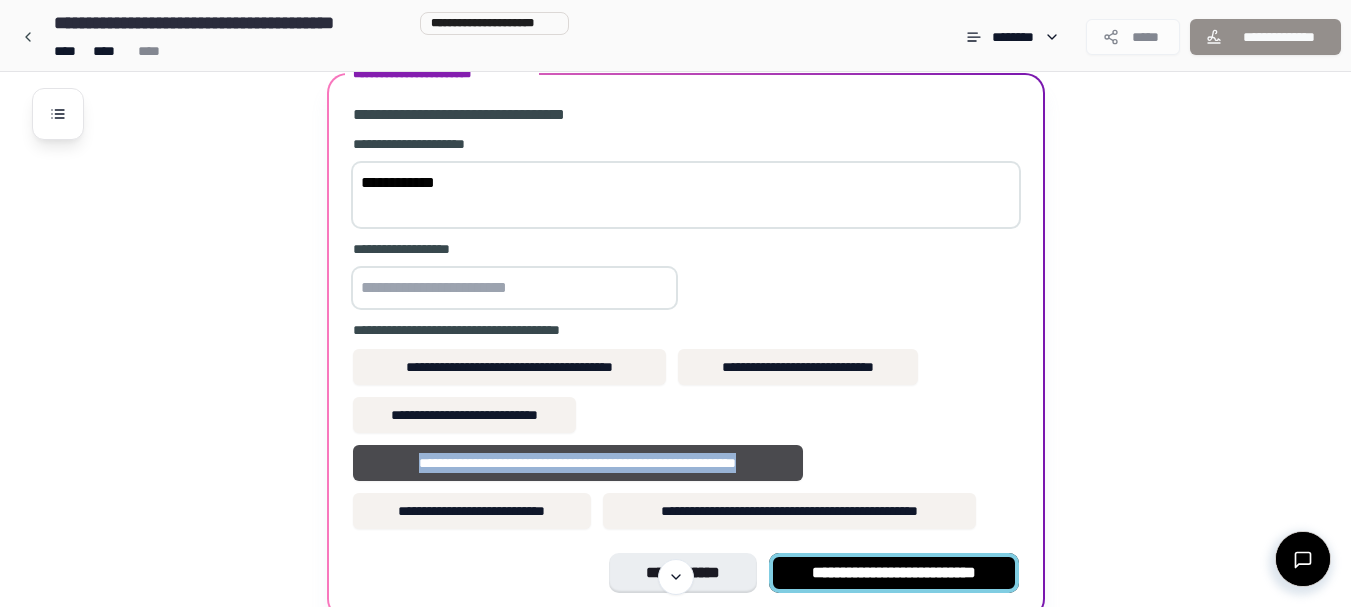 click on "**********" at bounding box center [894, 573] 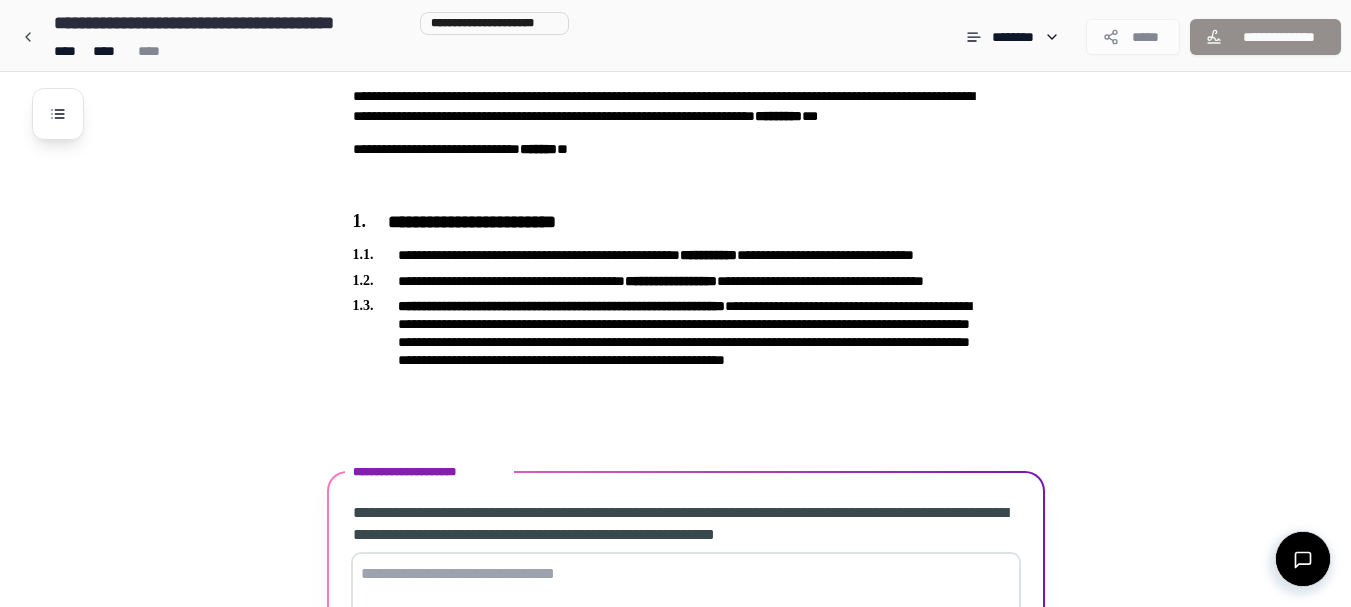 scroll, scrollTop: 278, scrollLeft: 0, axis: vertical 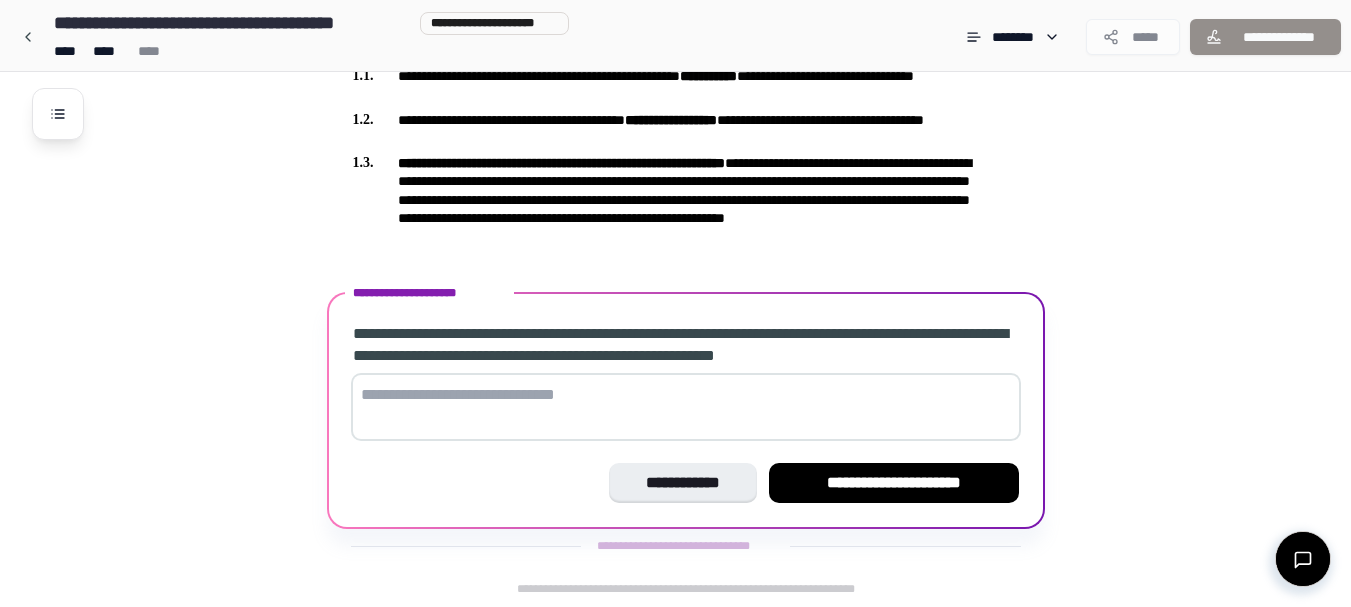 click at bounding box center (686, 407) 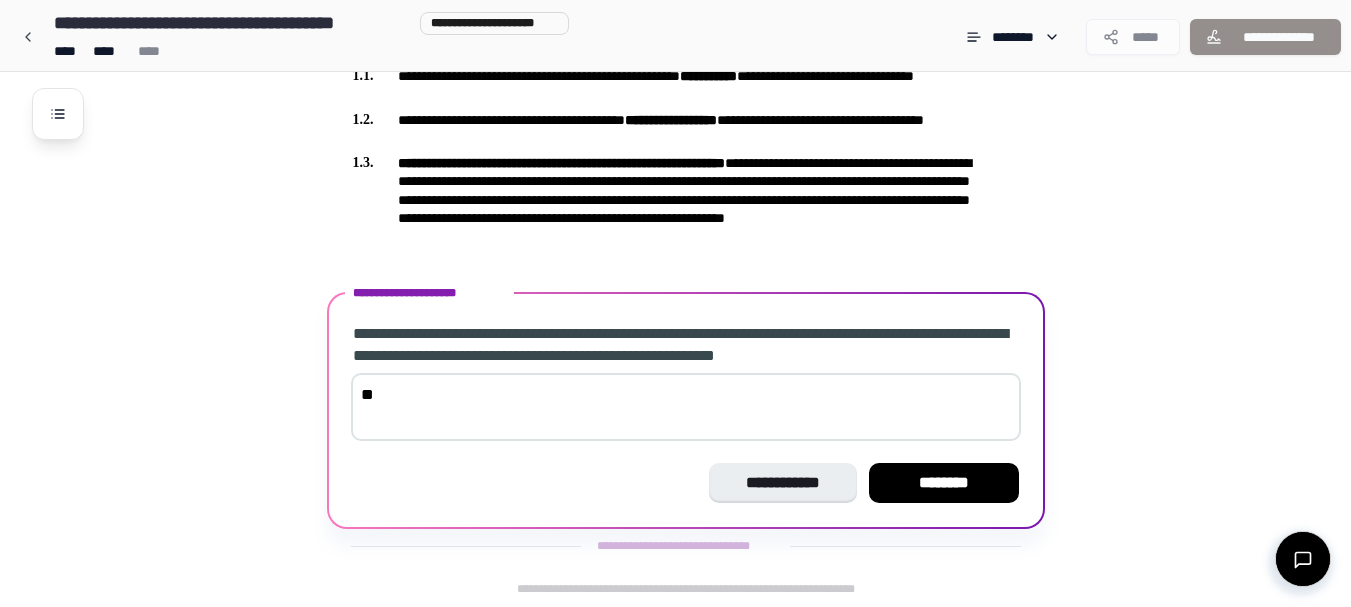 type on "*" 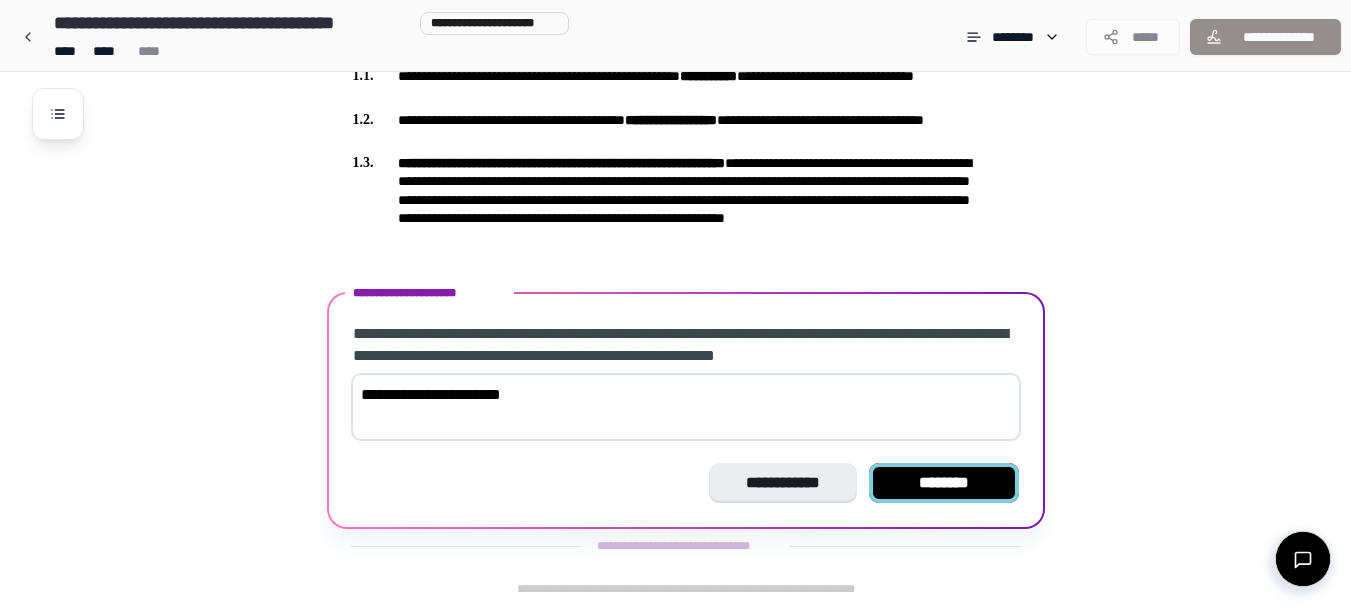 type on "**********" 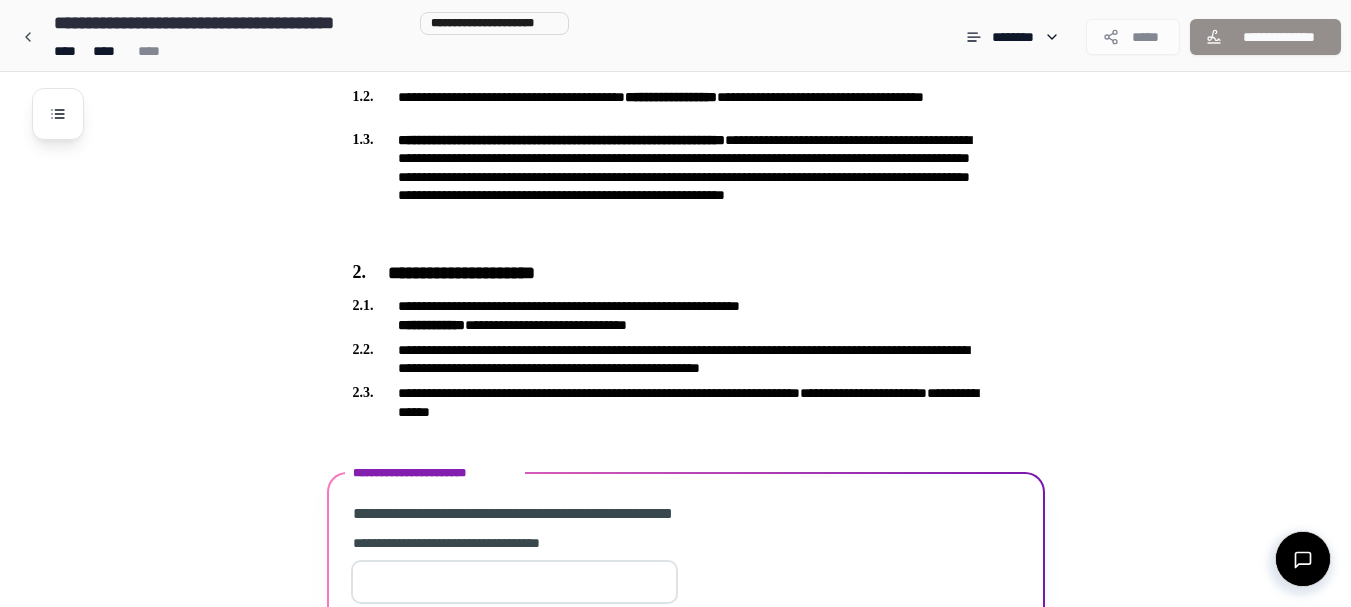 scroll, scrollTop: 541, scrollLeft: 0, axis: vertical 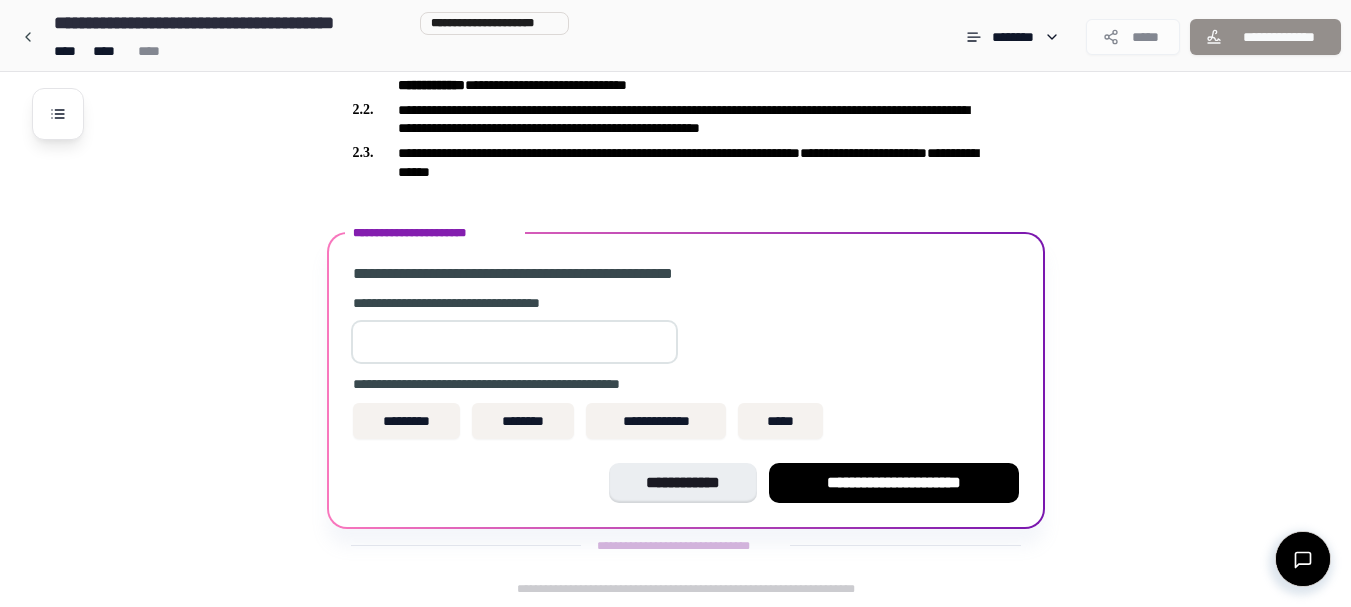 click at bounding box center (514, 342) 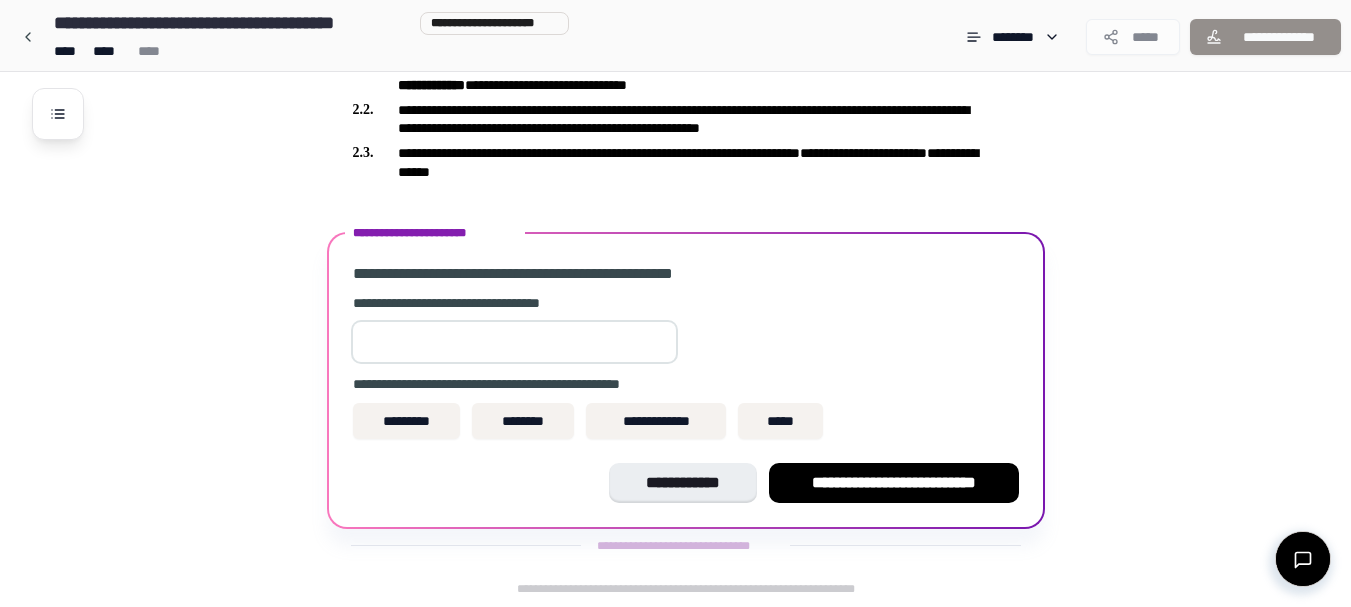 click on "*" at bounding box center [514, 342] 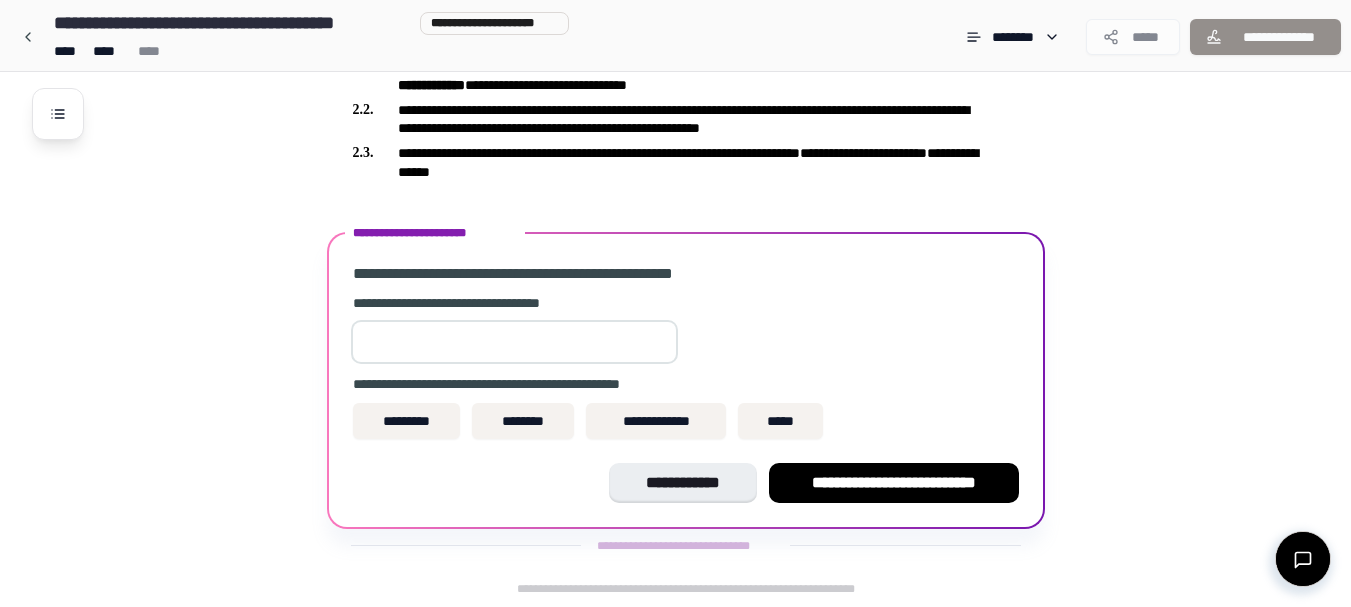 type on "*" 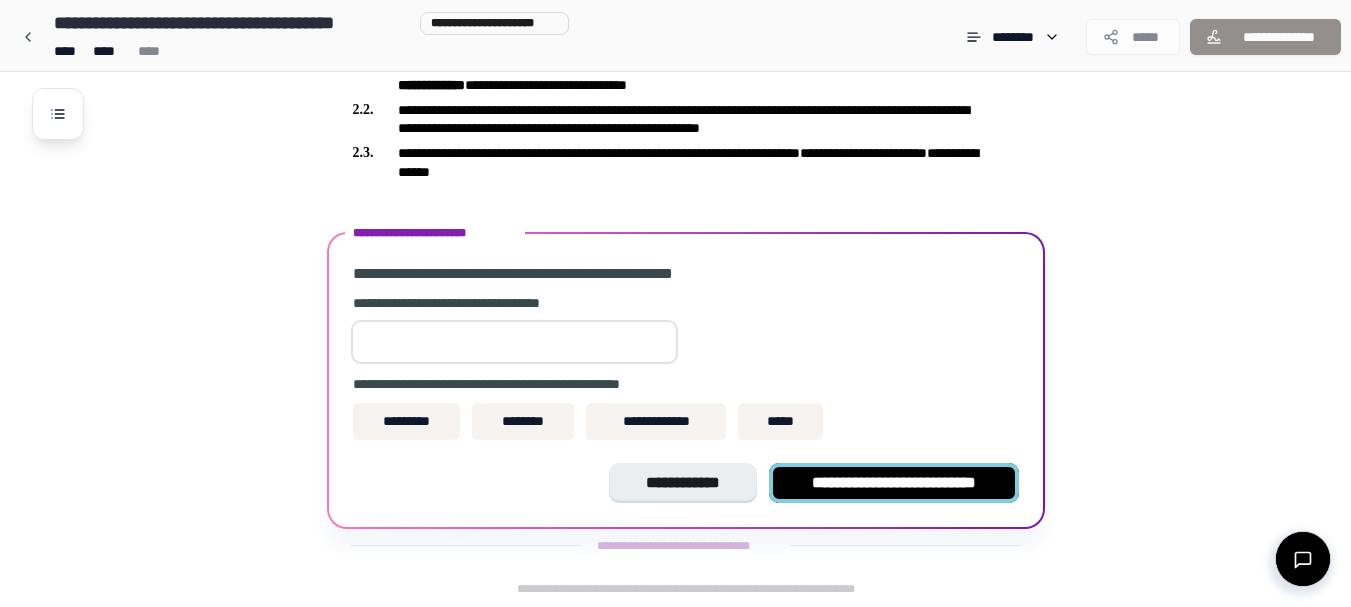 click on "**********" at bounding box center [894, 483] 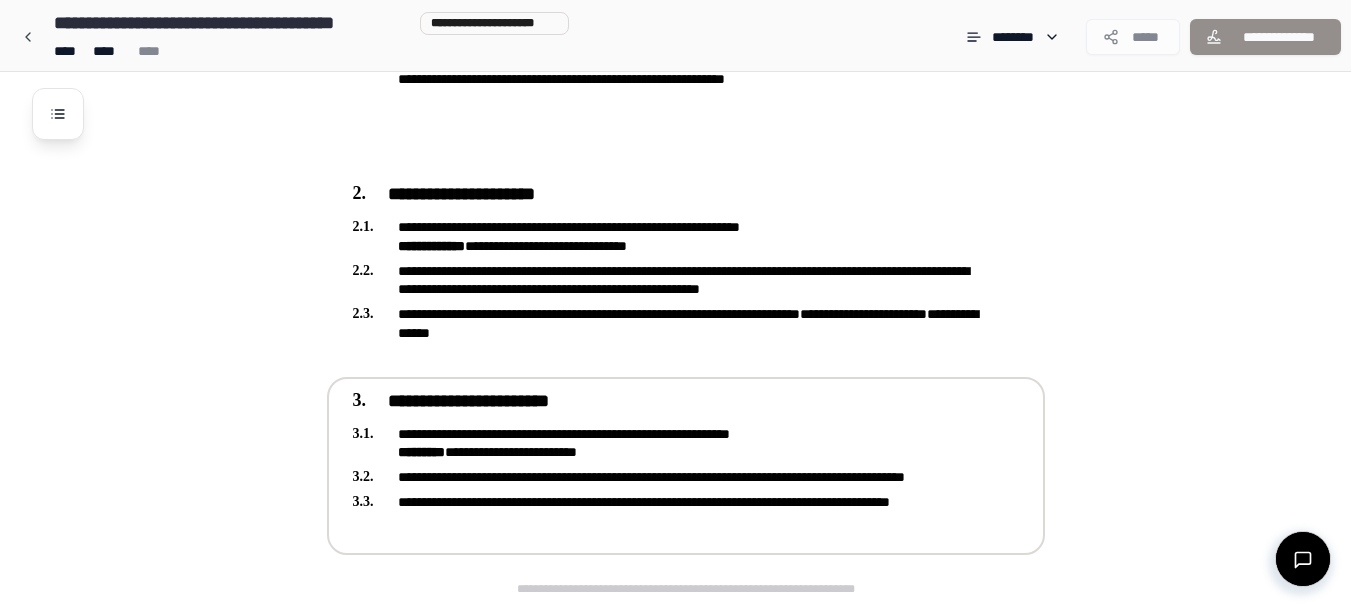 scroll, scrollTop: 501, scrollLeft: 0, axis: vertical 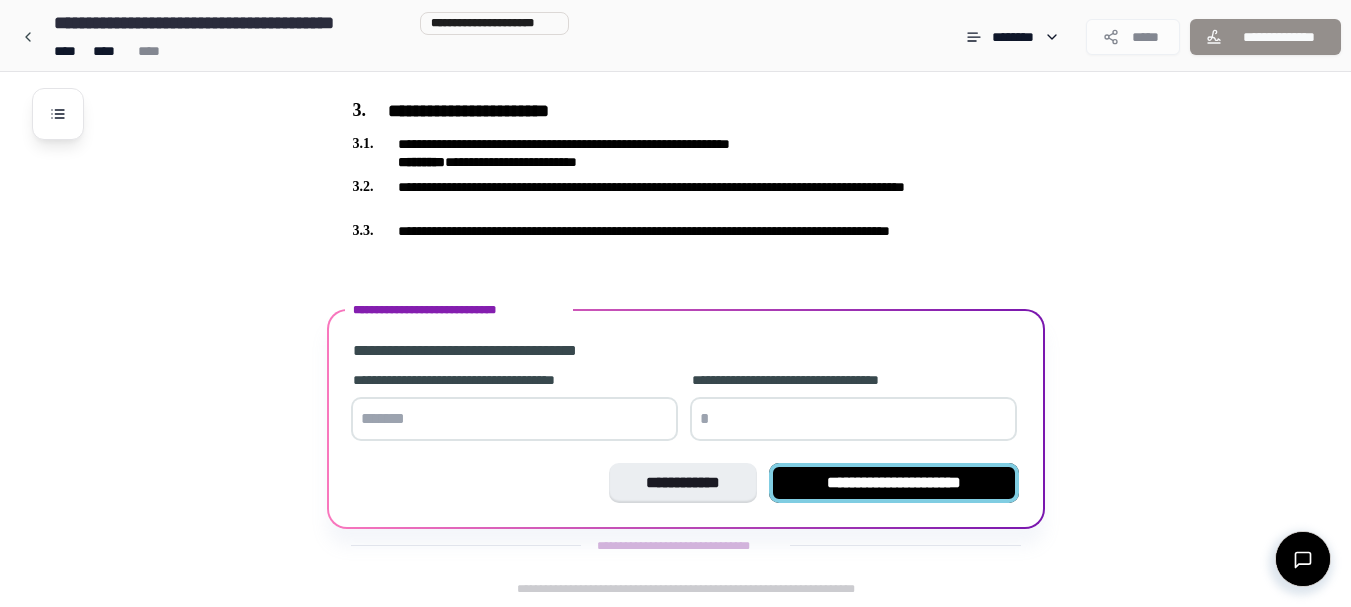 click on "**********" at bounding box center [894, 483] 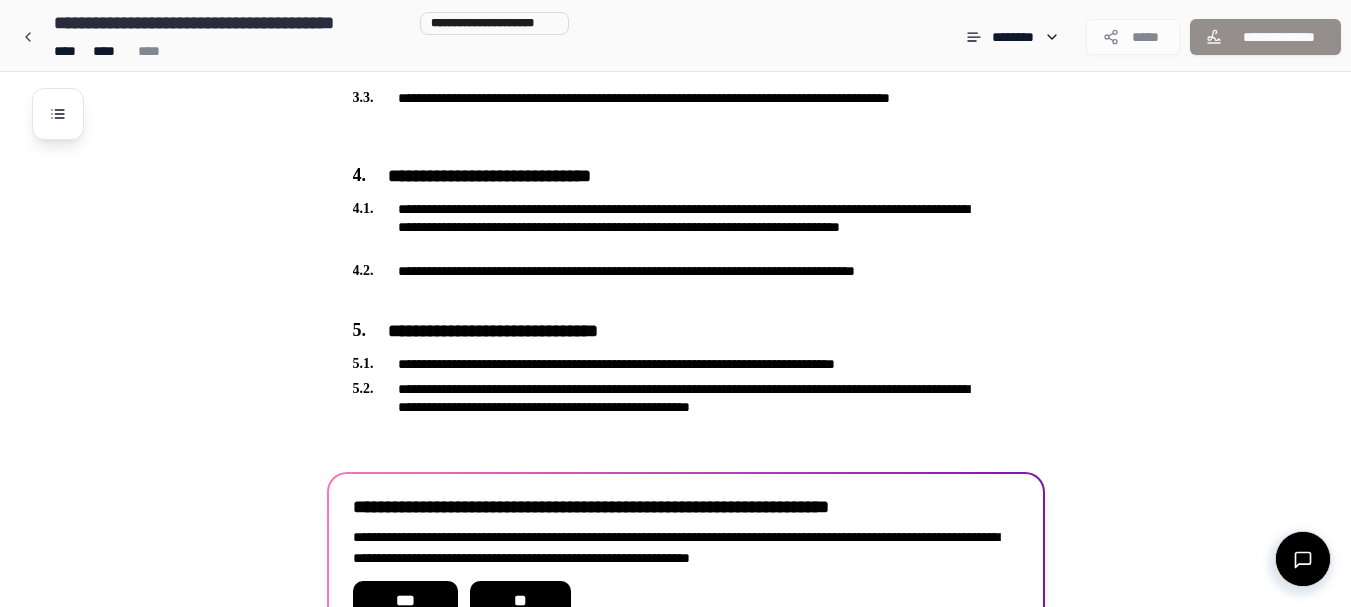 scroll, scrollTop: 915, scrollLeft: 0, axis: vertical 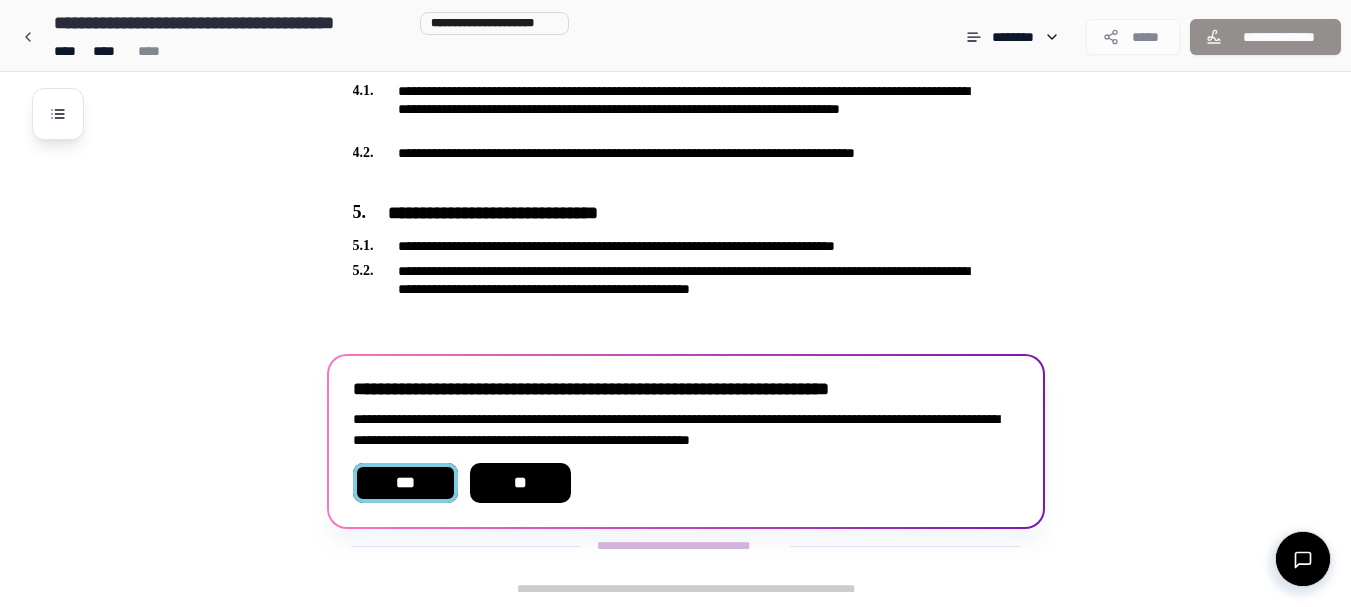 click on "***" at bounding box center [405, 483] 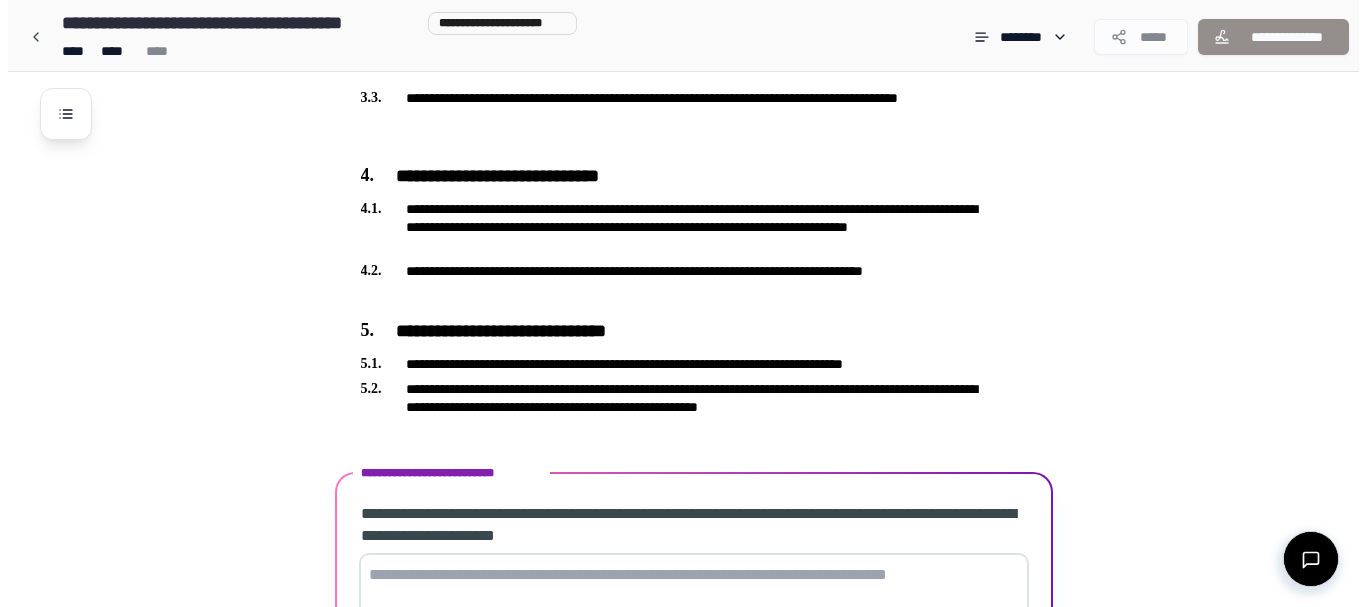 scroll, scrollTop: 977, scrollLeft: 0, axis: vertical 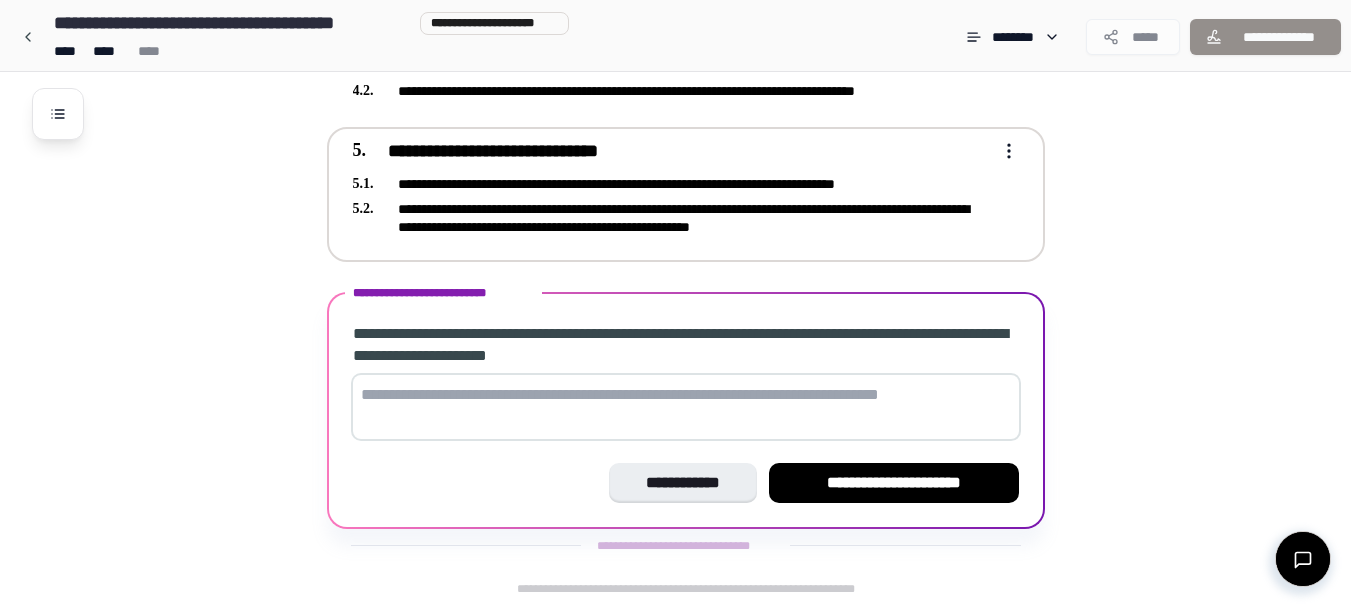 click on "**********" at bounding box center (672, 218) 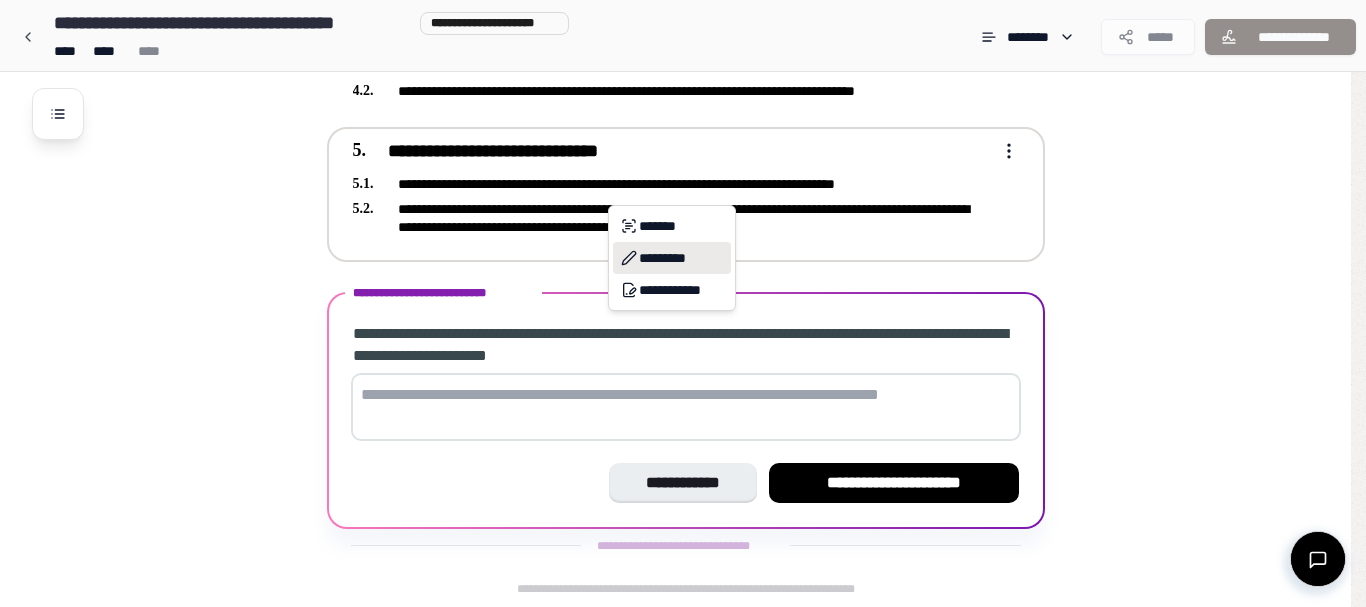 click on "*********" at bounding box center [672, 258] 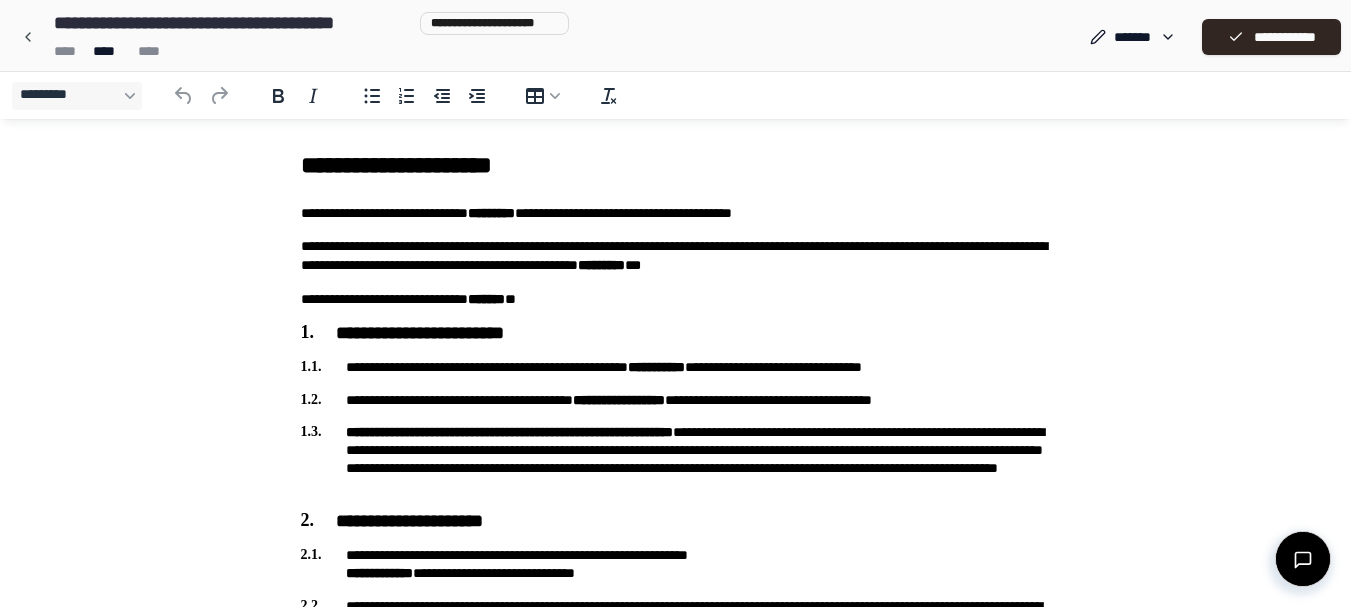 scroll, scrollTop: 0, scrollLeft: 0, axis: both 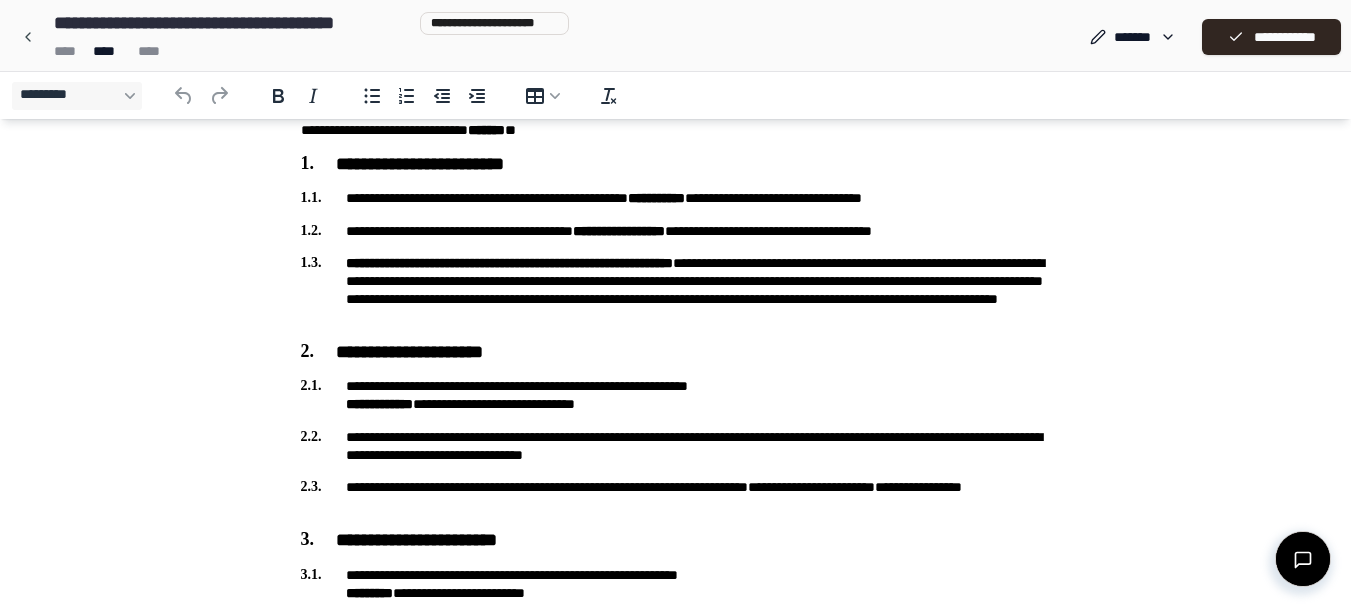 click on "**********" at bounding box center [676, 290] 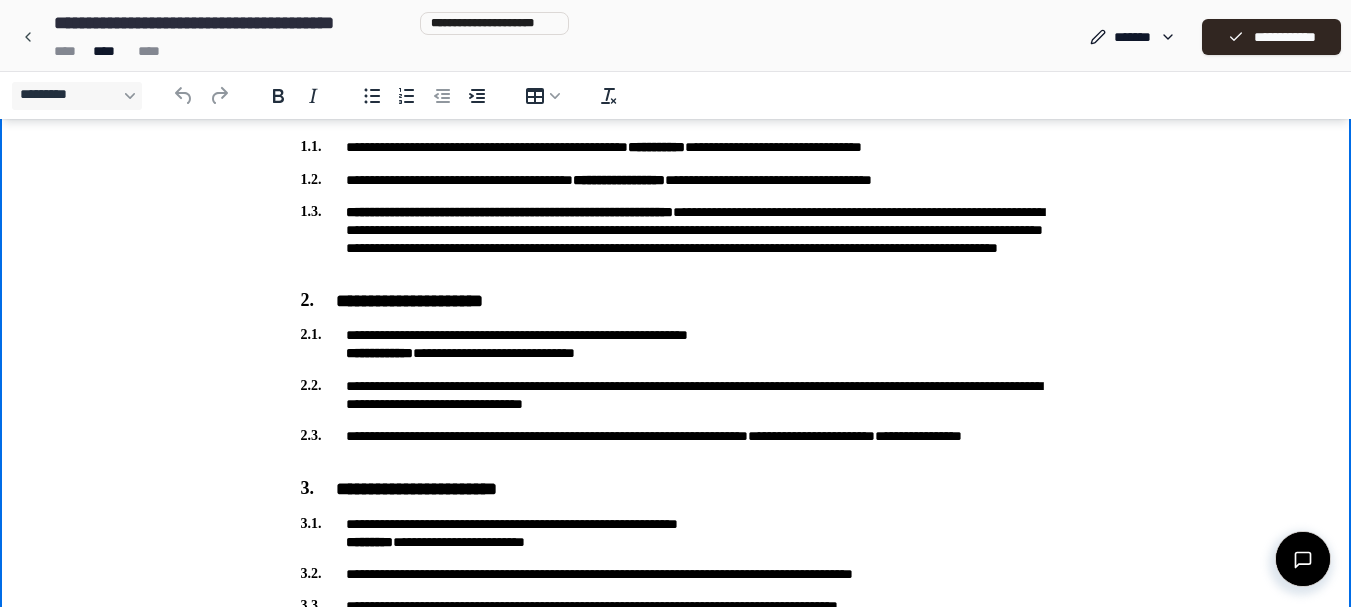 scroll, scrollTop: 222, scrollLeft: 0, axis: vertical 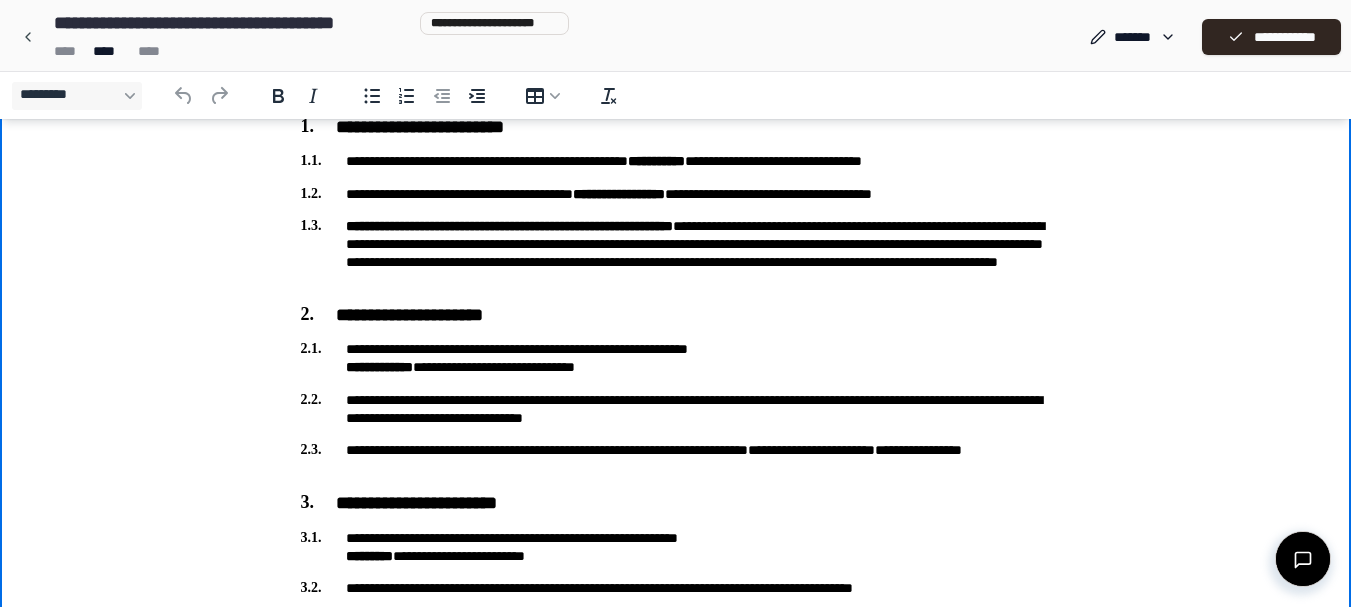 drag, startPoint x: 1356, startPoint y: 287, endPoint x: 1312, endPoint y: 379, distance: 101.98039 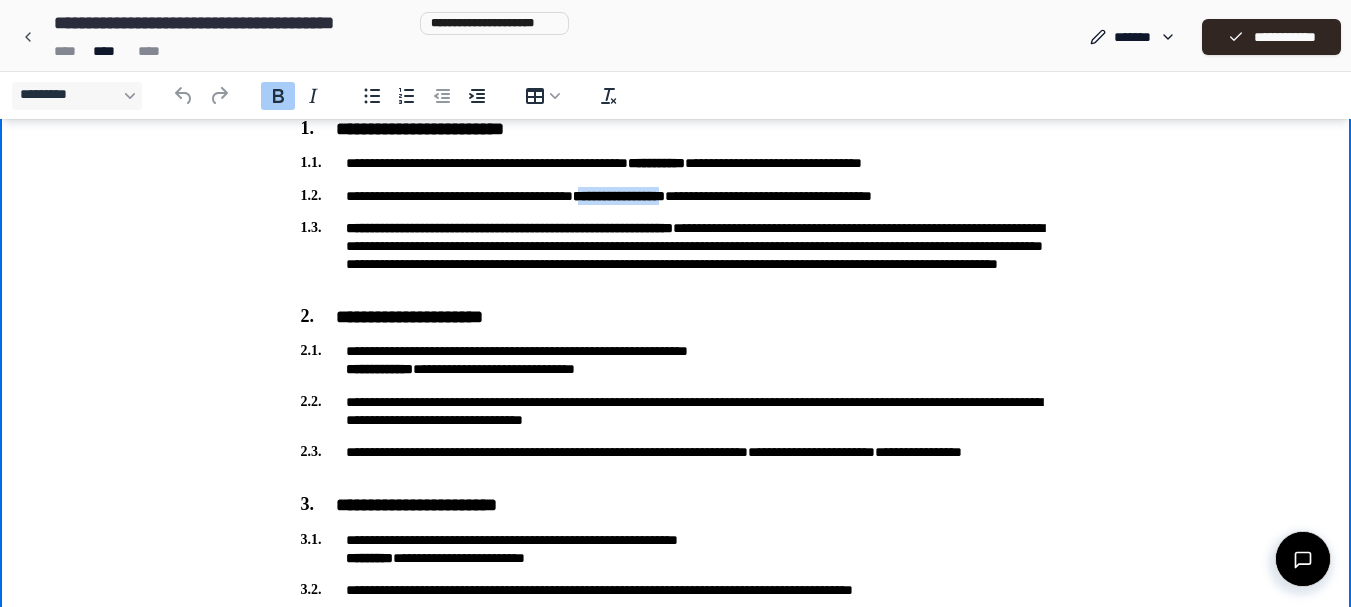 drag, startPoint x: 782, startPoint y: 200, endPoint x: 642, endPoint y: 201, distance: 140.00357 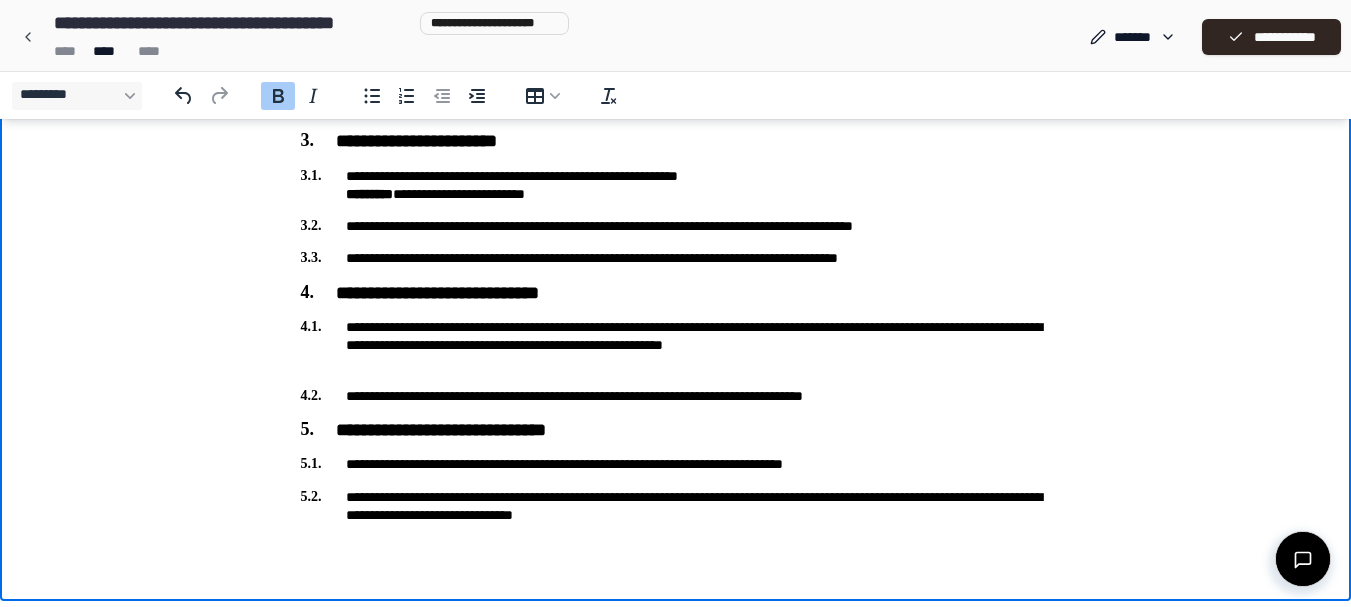 scroll, scrollTop: 570, scrollLeft: 0, axis: vertical 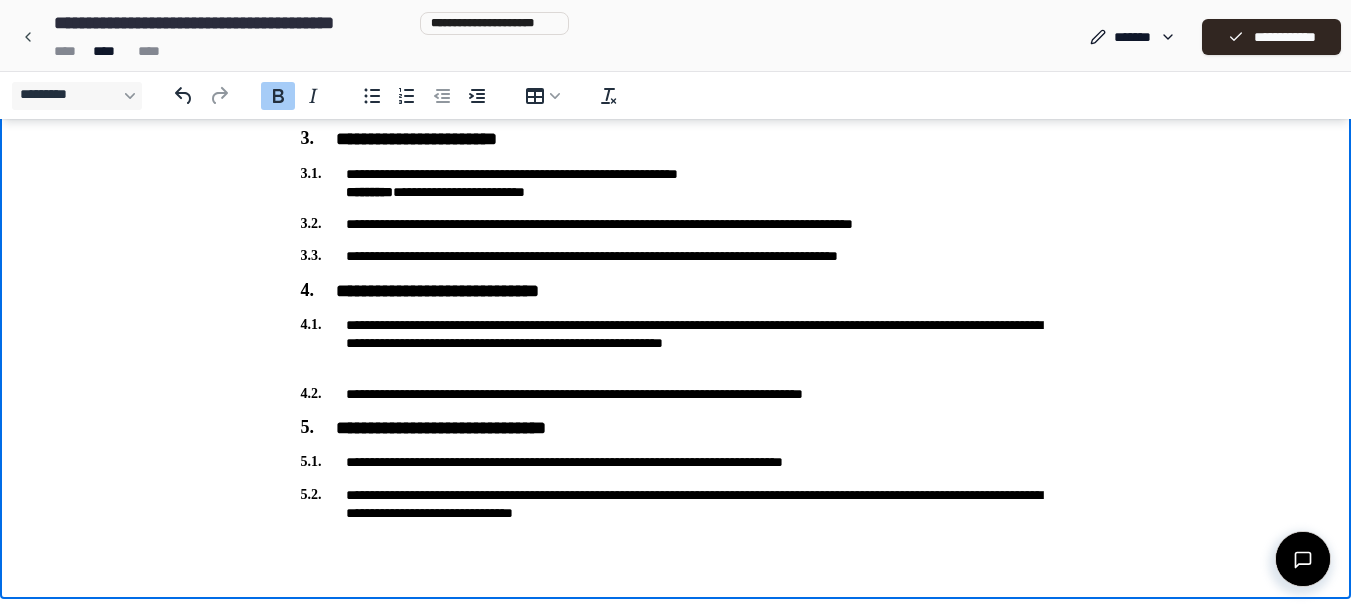 drag, startPoint x: 1355, startPoint y: 271, endPoint x: 1333, endPoint y: 923, distance: 652.37103 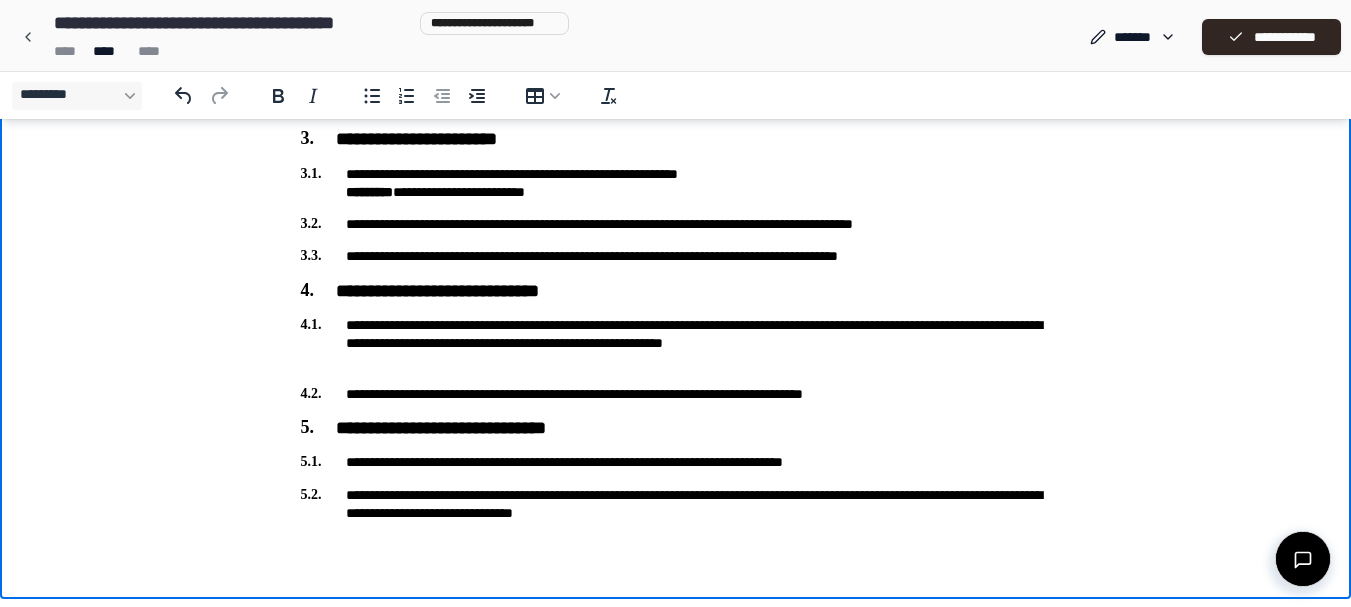 click on "**********" at bounding box center (676, 462) 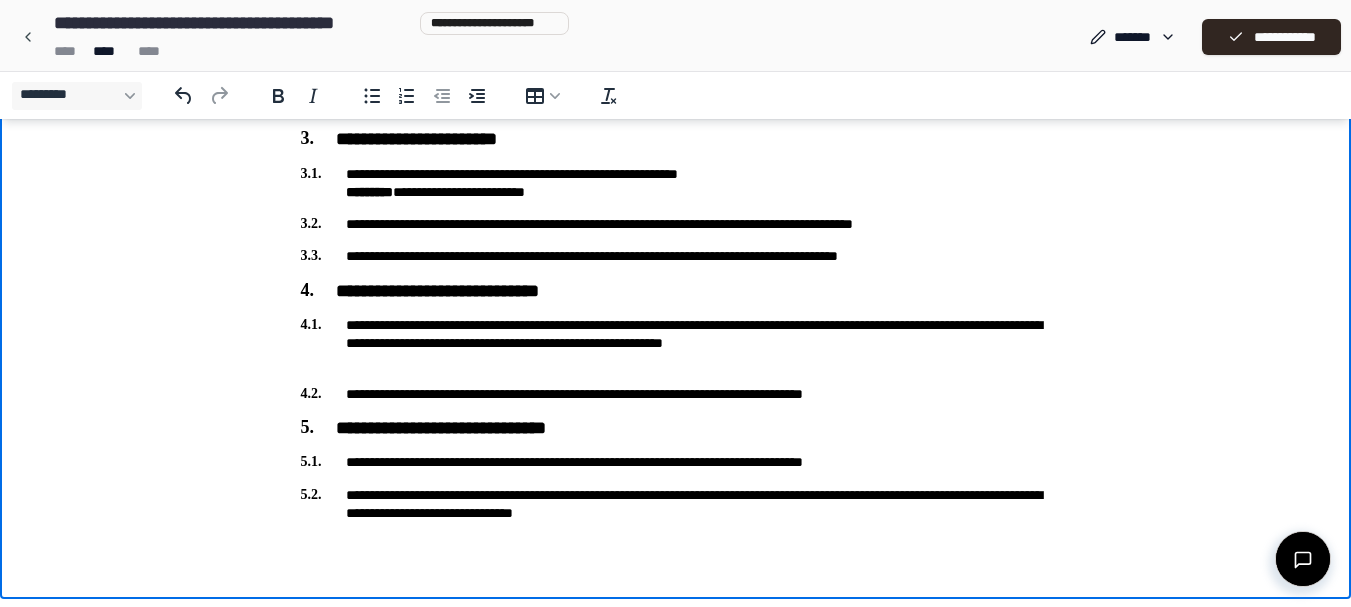 click on "**********" at bounding box center [676, 504] 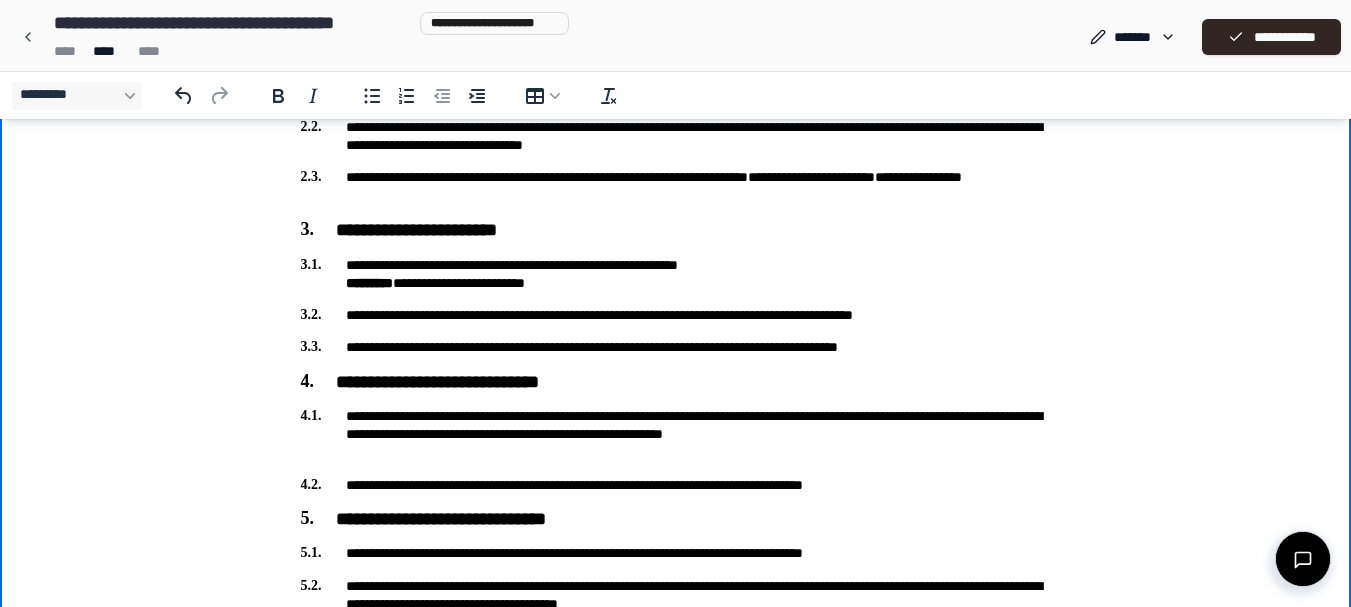 scroll, scrollTop: 570, scrollLeft: 0, axis: vertical 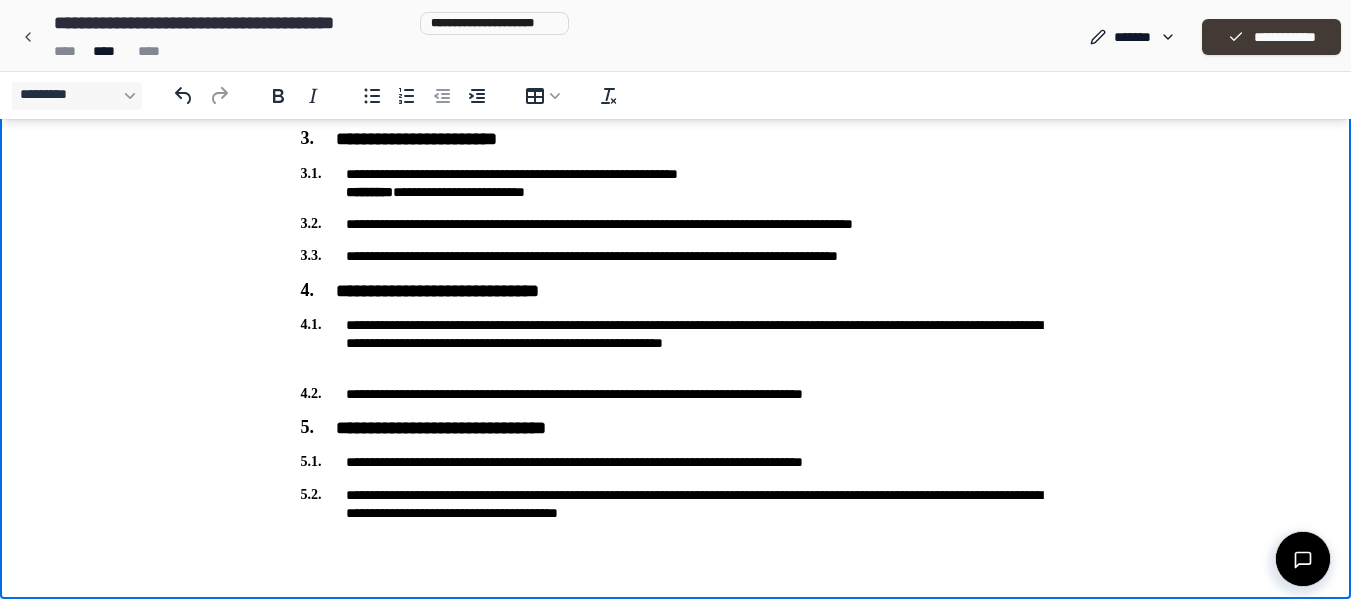 click on "**********" at bounding box center (1271, 37) 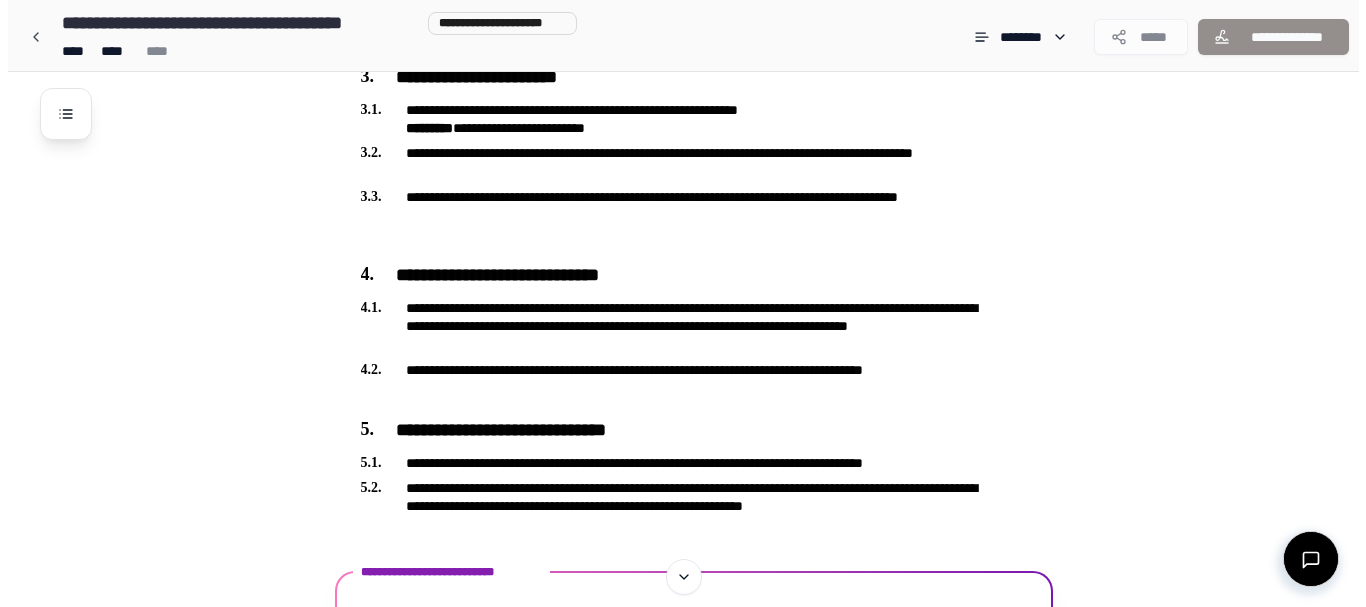 scroll, scrollTop: 703, scrollLeft: 0, axis: vertical 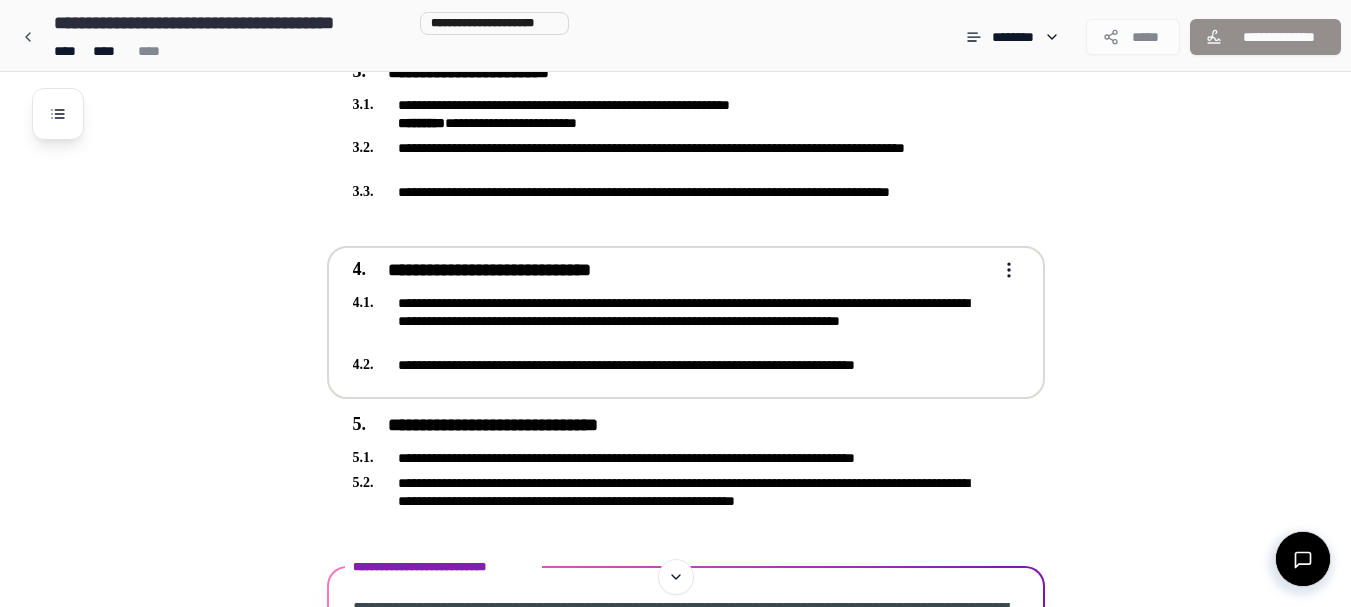 click on "**********" at bounding box center (672, 321) 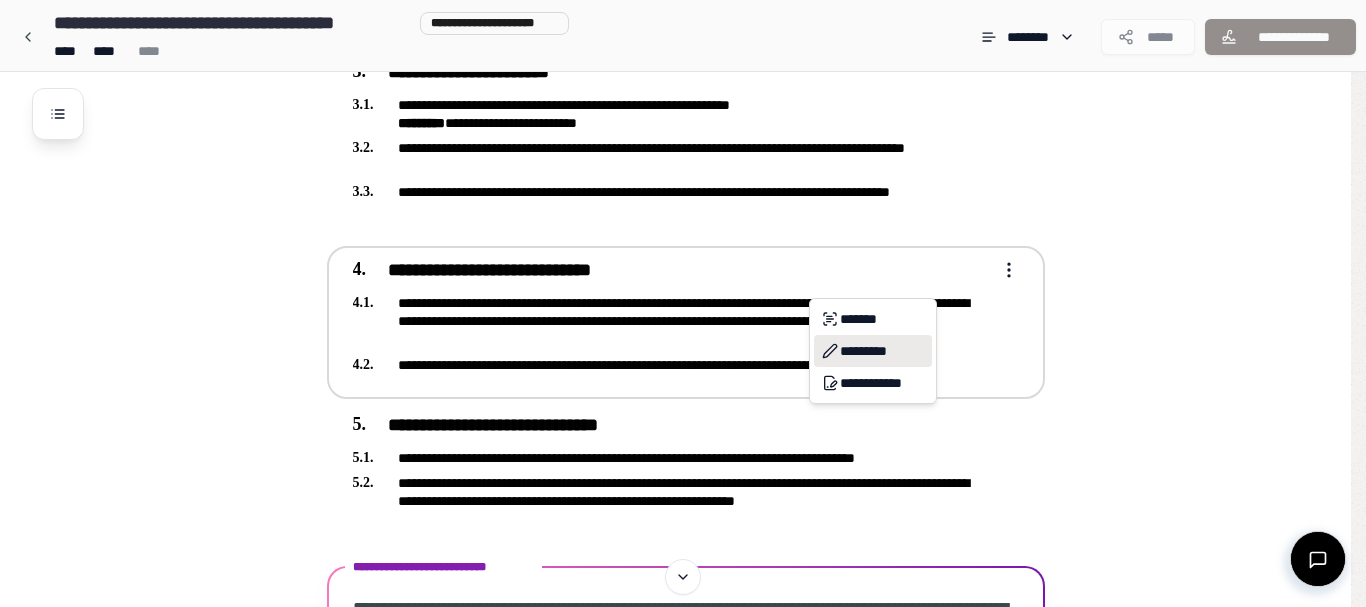 click on "*********" at bounding box center [873, 351] 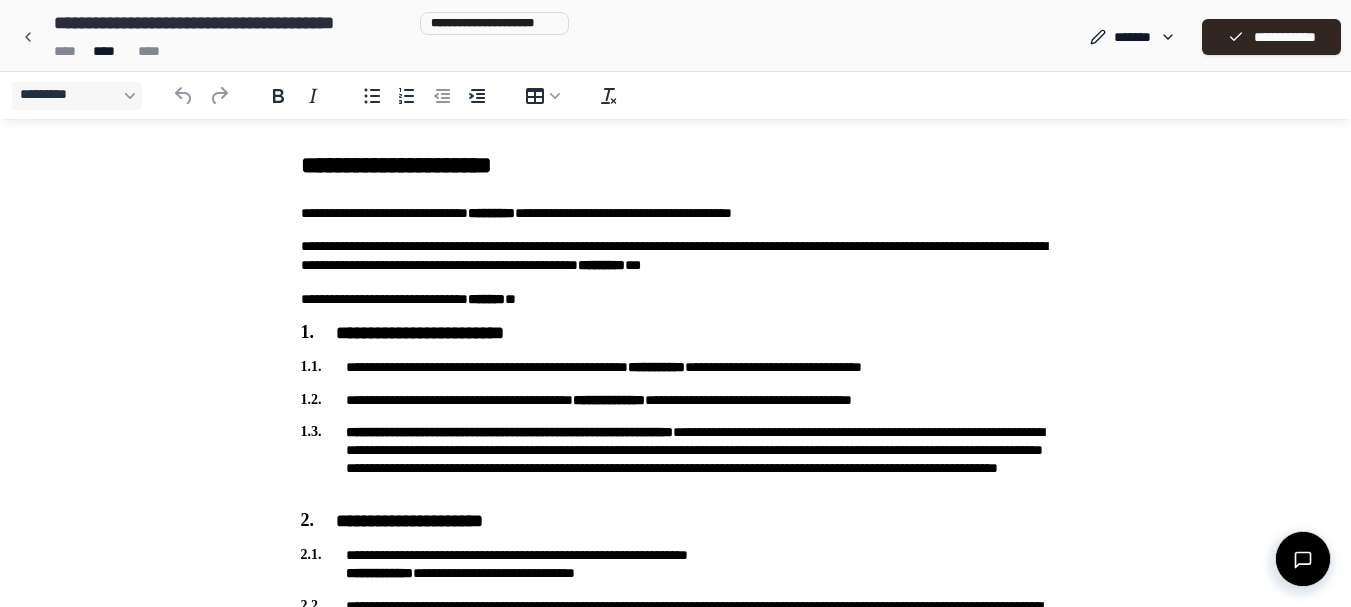 scroll, scrollTop: 0, scrollLeft: 0, axis: both 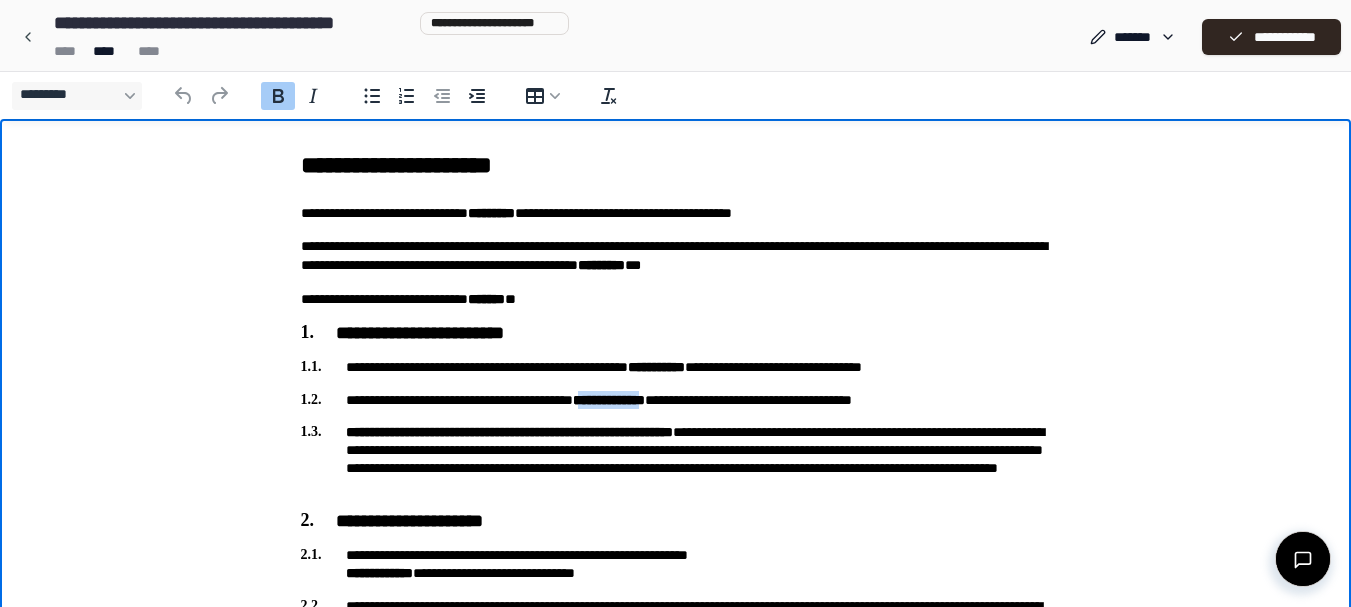 drag, startPoint x: 639, startPoint y: 397, endPoint x: 729, endPoint y: 396, distance: 90.005554 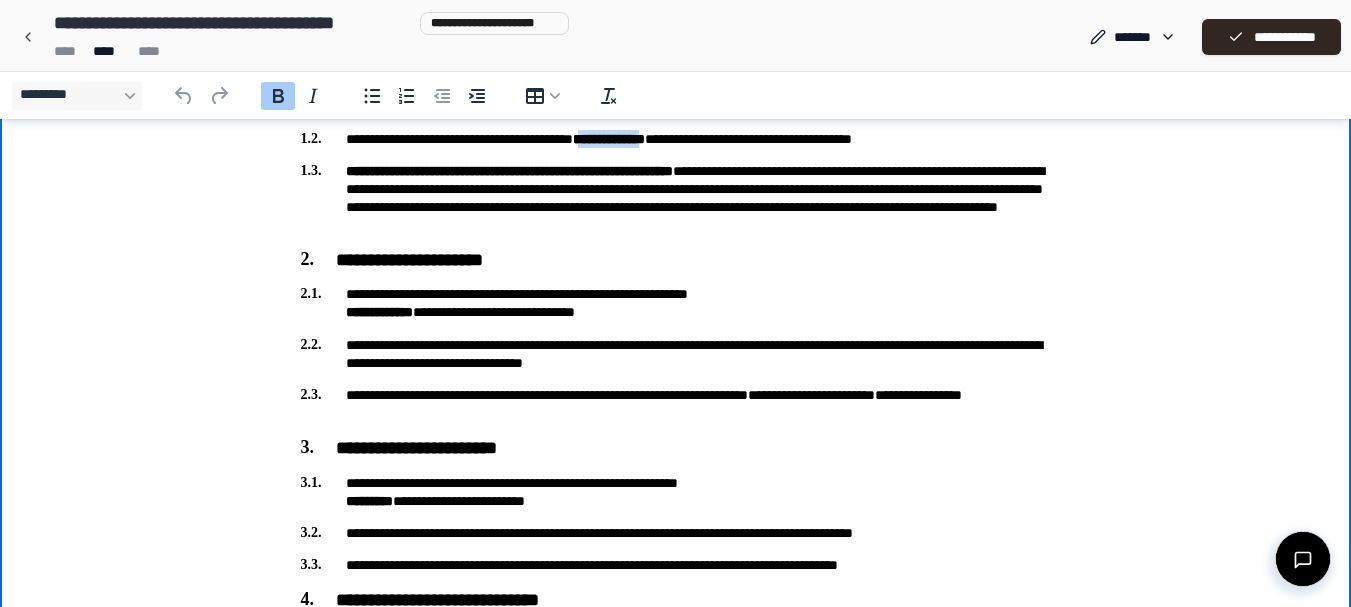 scroll, scrollTop: 570, scrollLeft: 0, axis: vertical 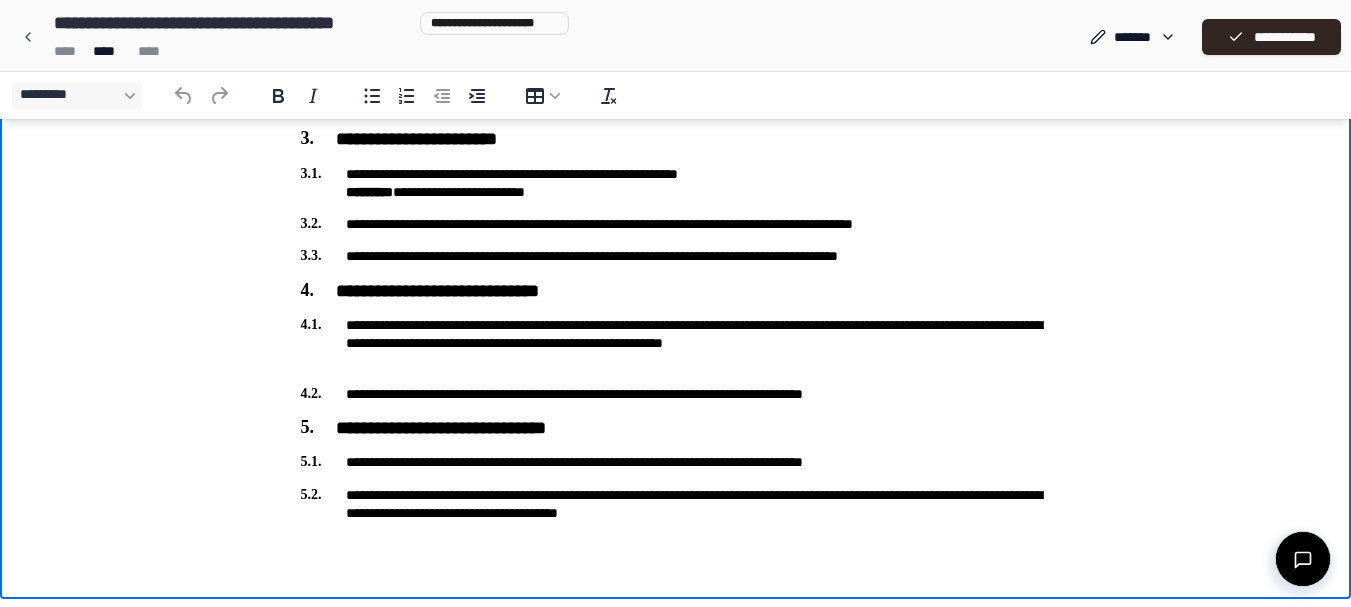 click on "**********" at bounding box center [676, 343] 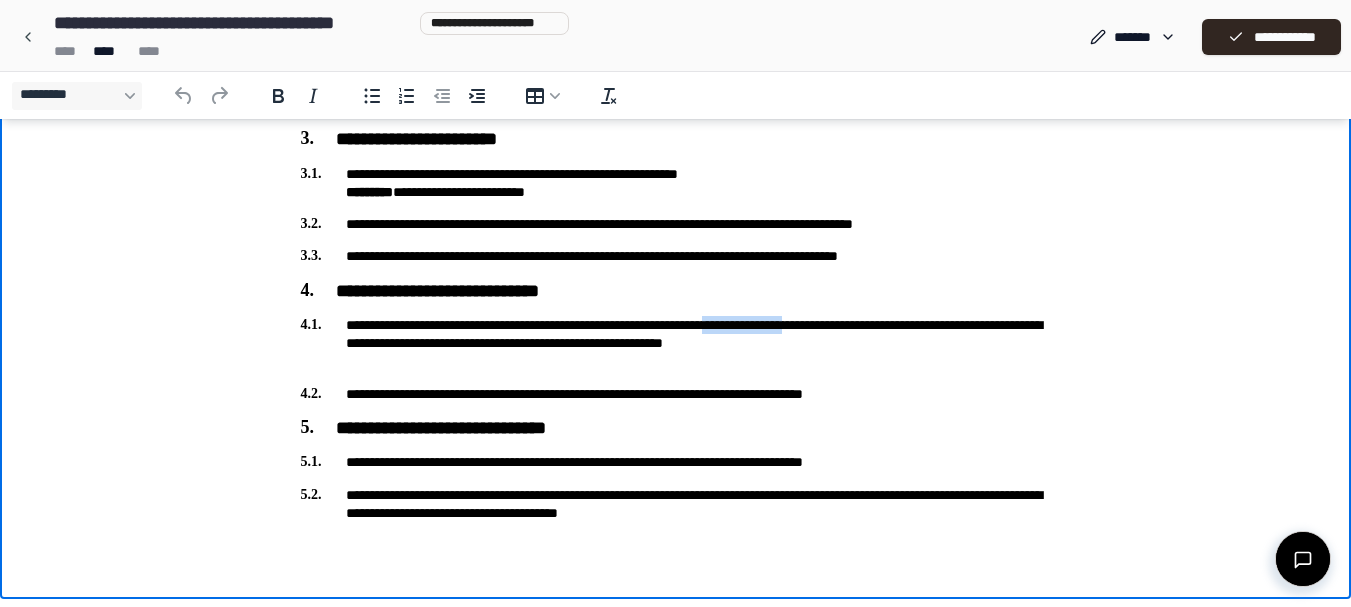 drag, startPoint x: 934, startPoint y: 325, endPoint x: 797, endPoint y: 326, distance: 137.00365 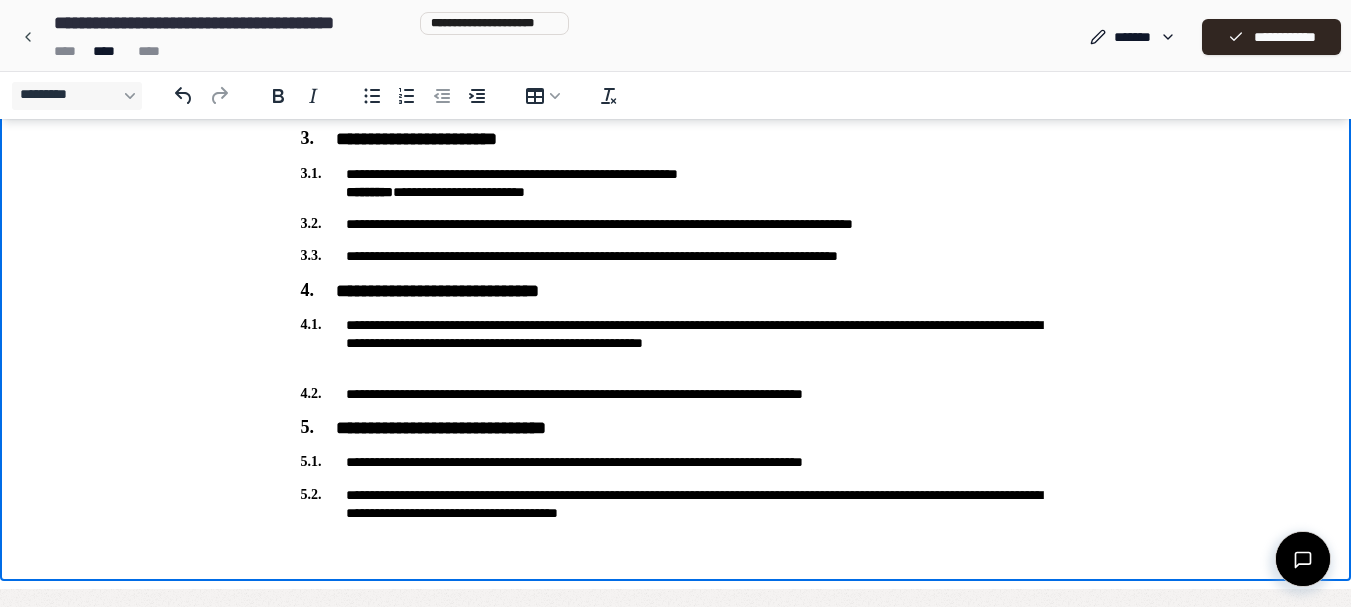 scroll, scrollTop: 552, scrollLeft: 0, axis: vertical 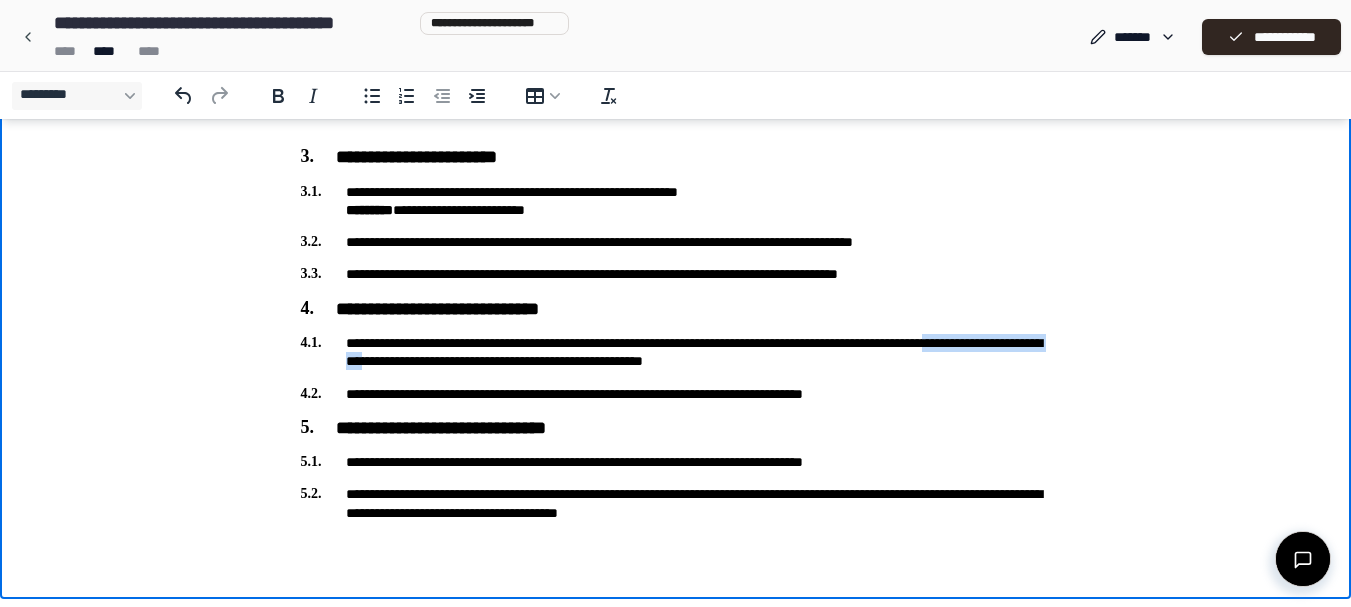 drag, startPoint x: 609, startPoint y: 365, endPoint x: 364, endPoint y: 369, distance: 245.03265 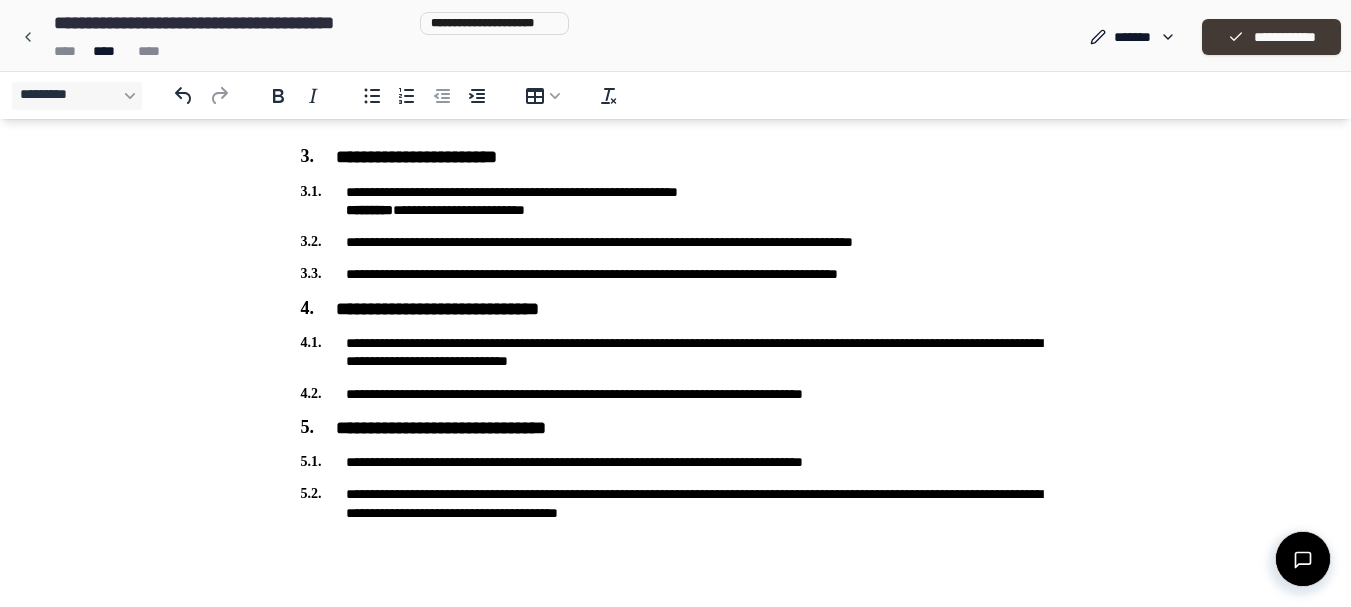 click on "**********" at bounding box center (1271, 37) 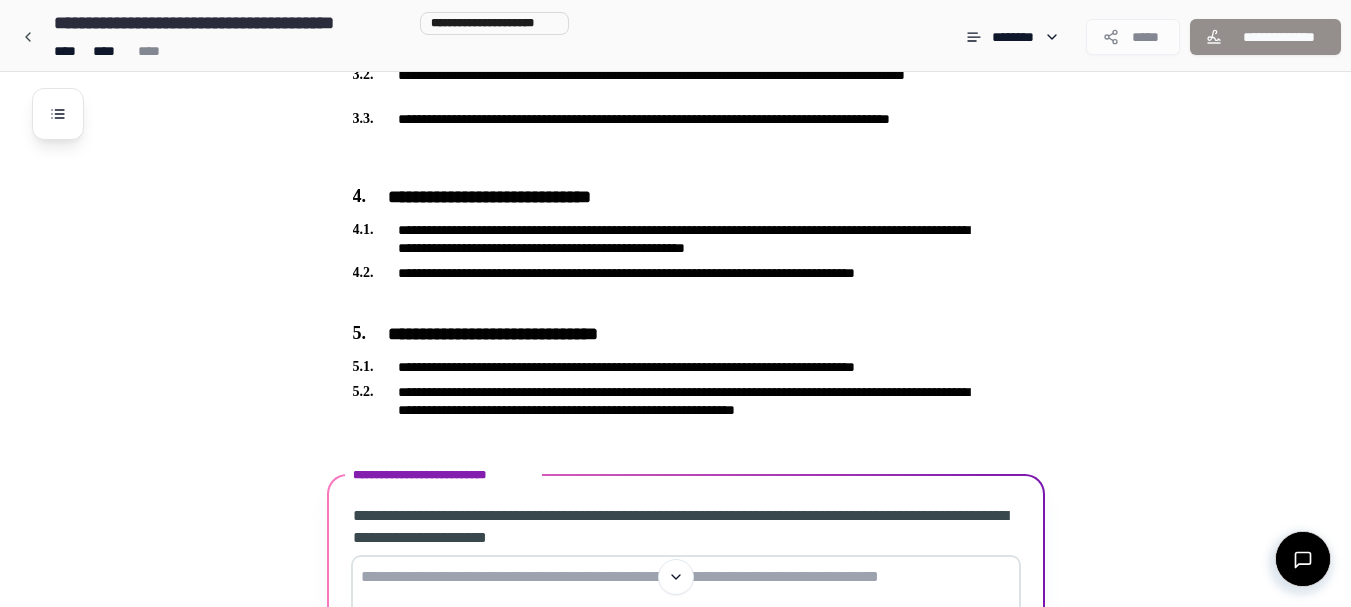 scroll, scrollTop: 958, scrollLeft: 0, axis: vertical 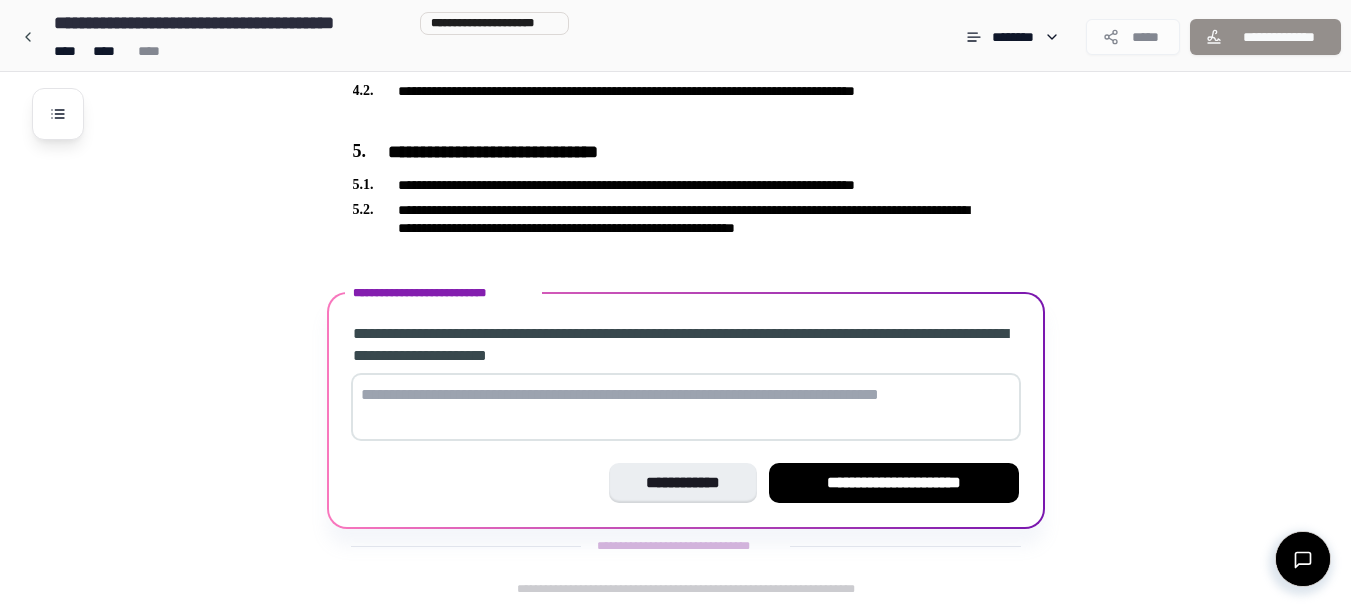 click at bounding box center (686, 407) 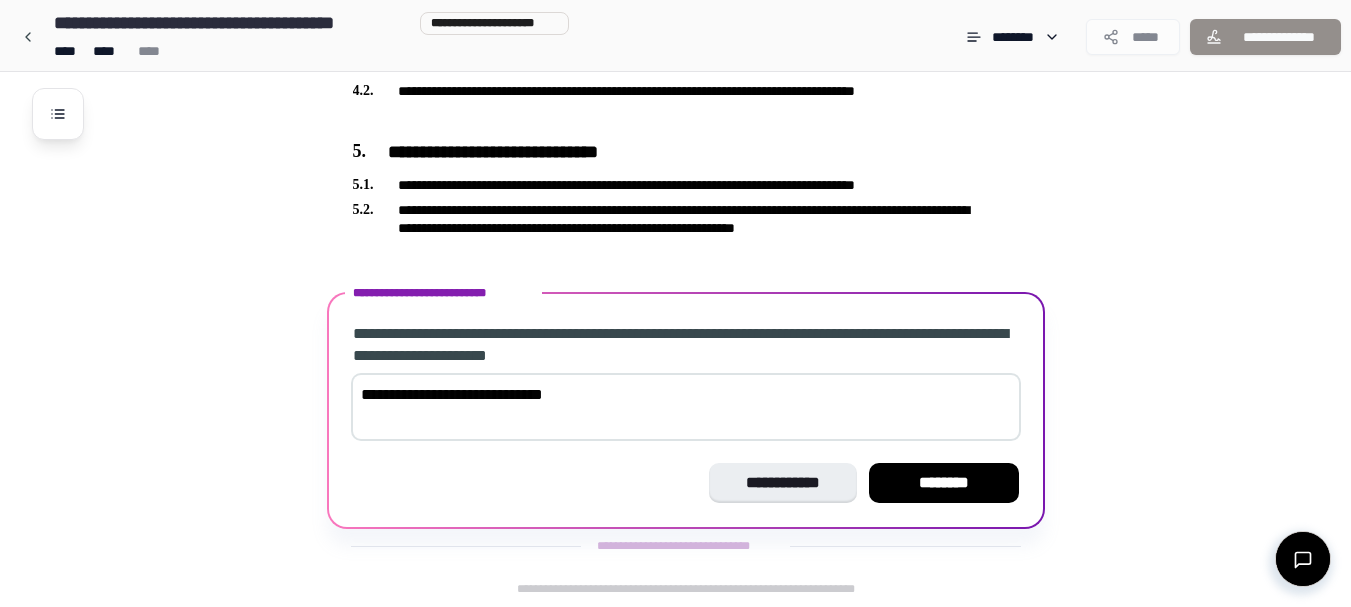 type on "**********" 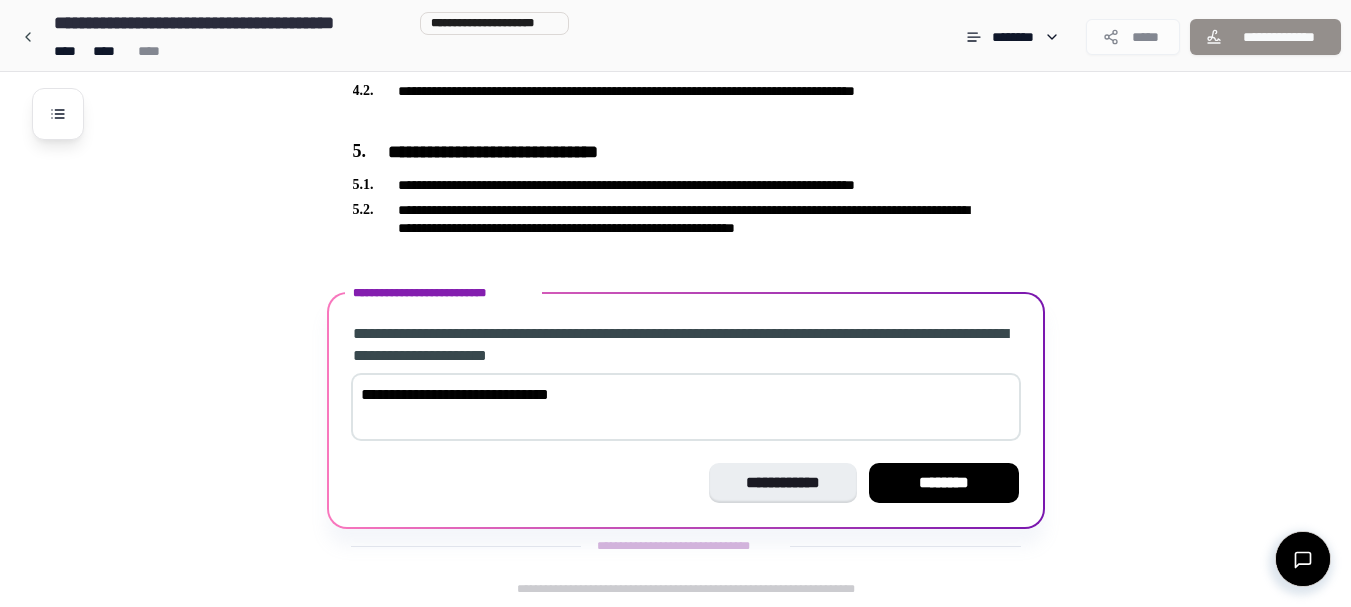 drag, startPoint x: 606, startPoint y: 392, endPoint x: 376, endPoint y: 405, distance: 230.3671 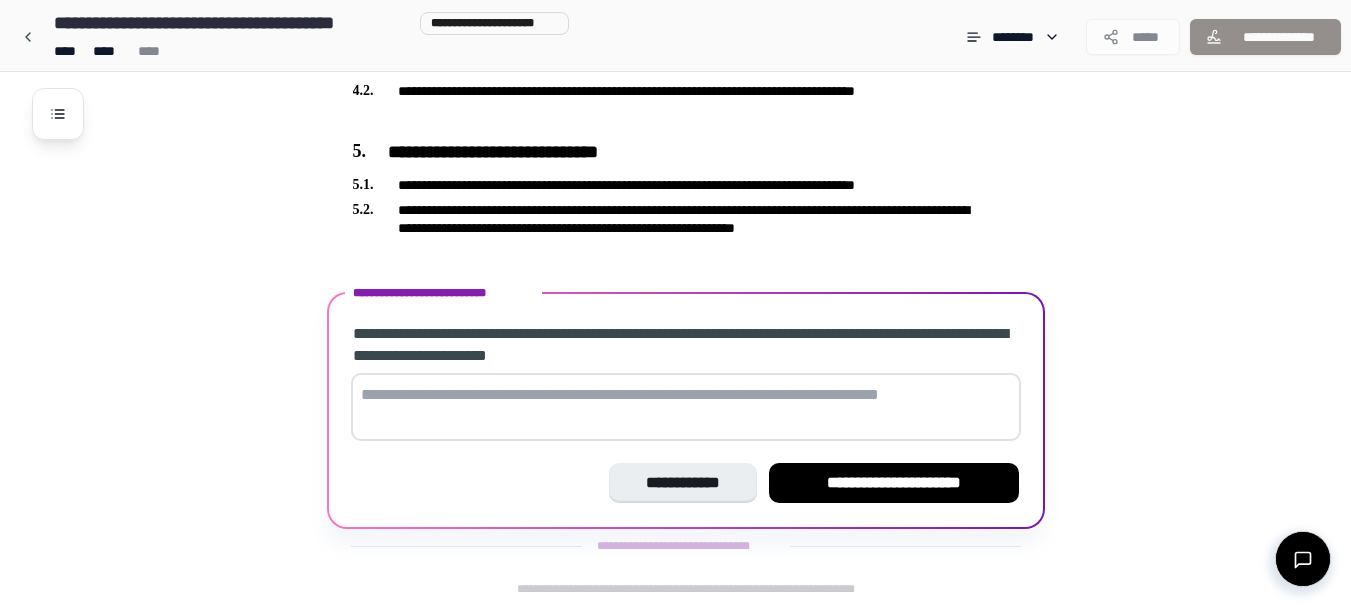 paste on "**********" 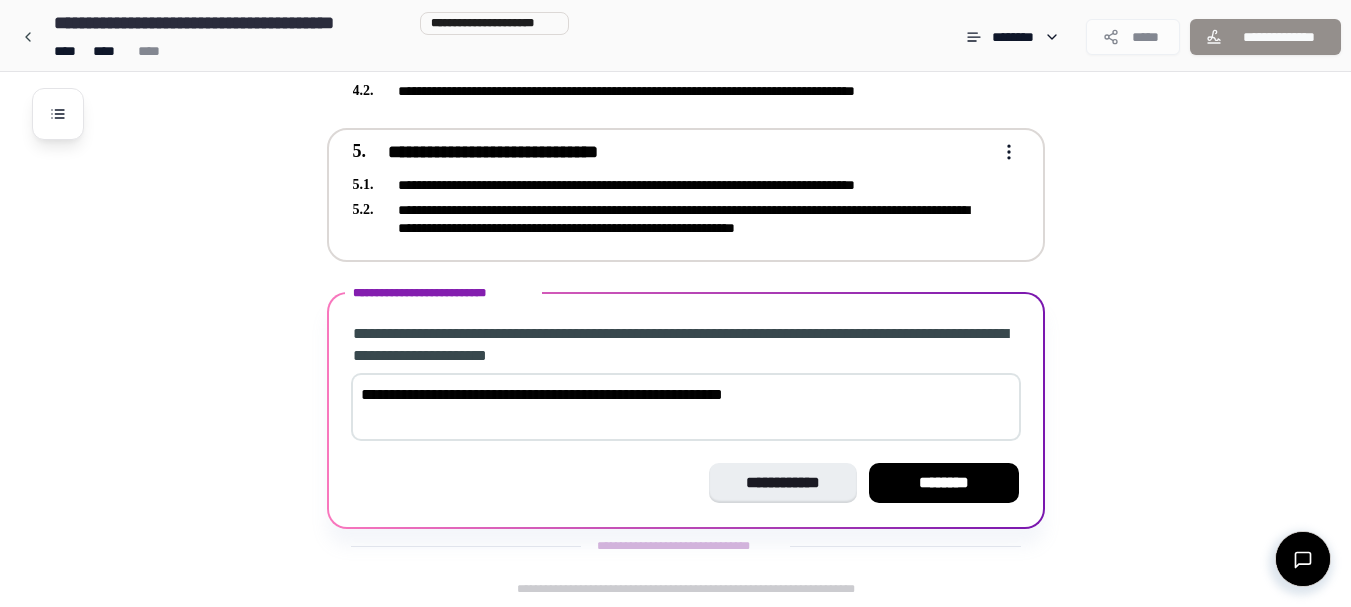 type on "**********" 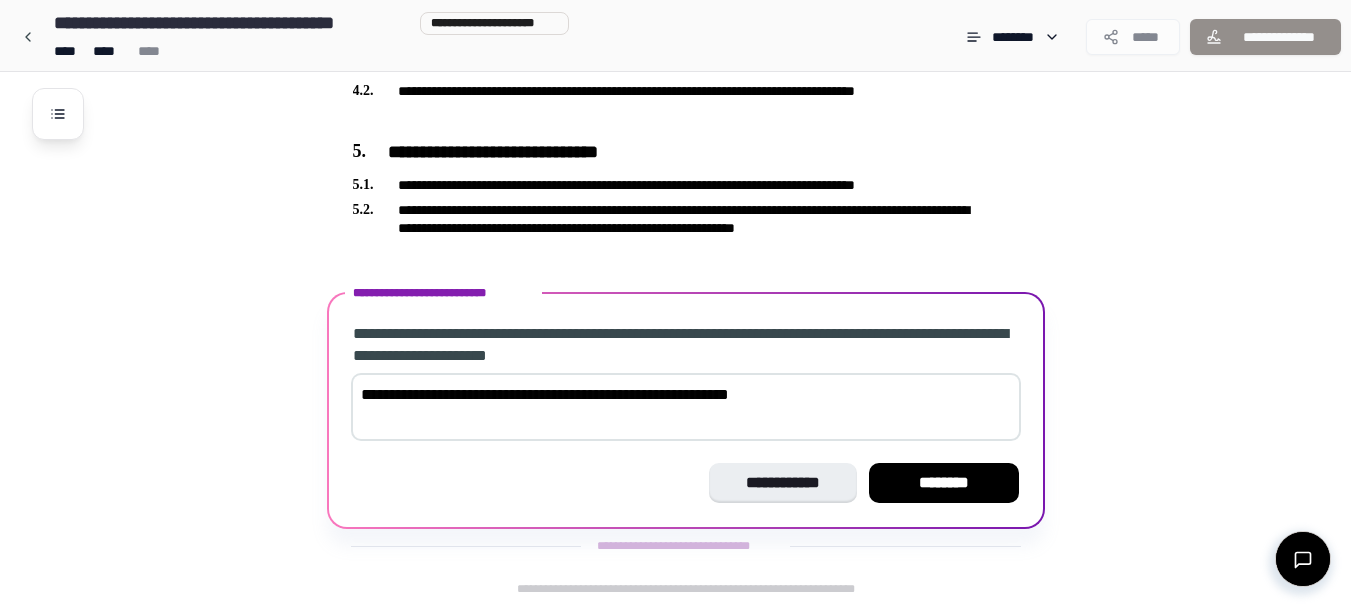 drag, startPoint x: 832, startPoint y: 383, endPoint x: 377, endPoint y: 411, distance: 455.86072 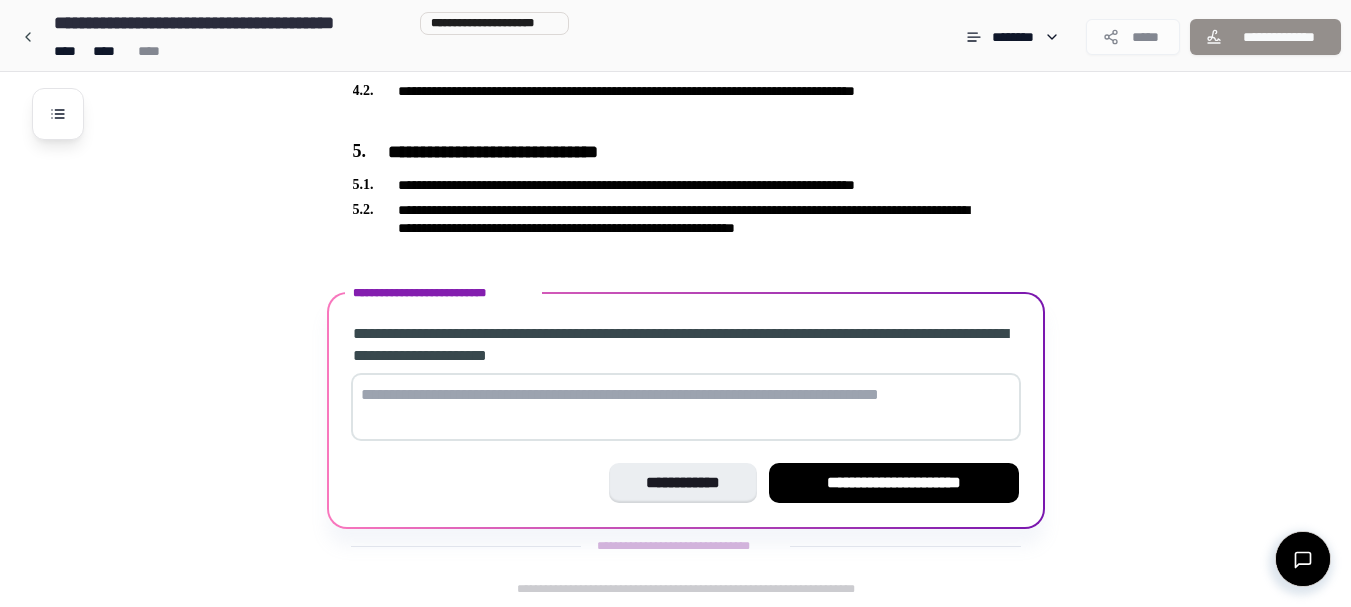 paste on "**********" 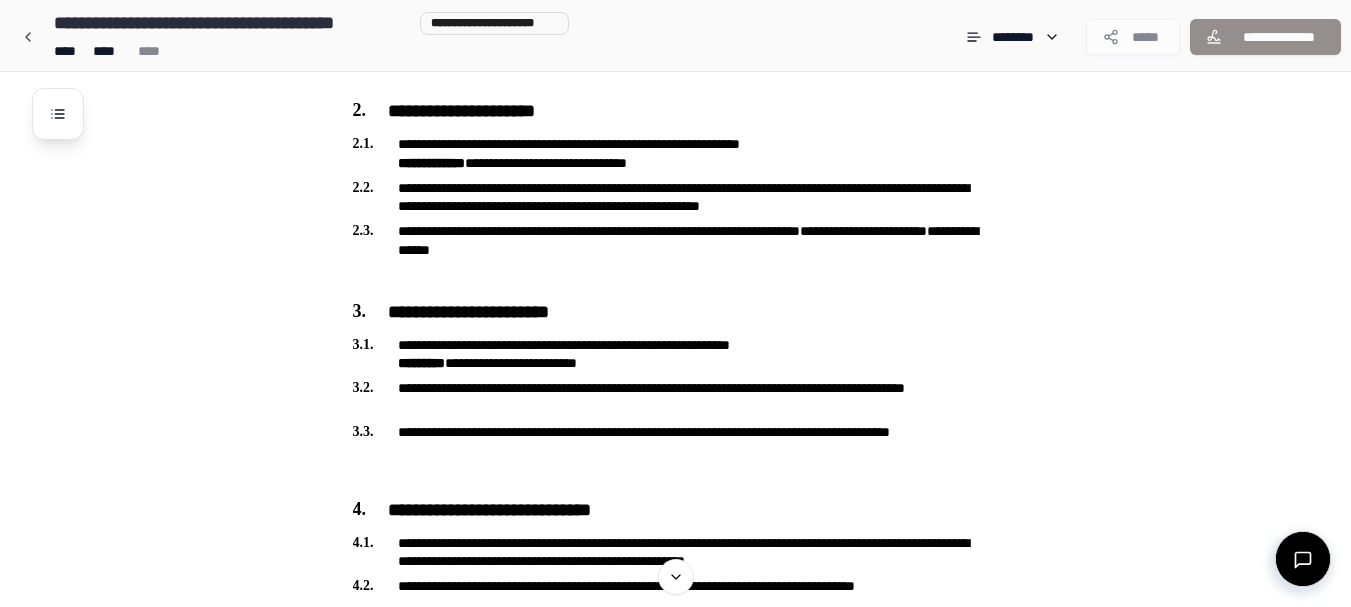 scroll, scrollTop: 465, scrollLeft: 0, axis: vertical 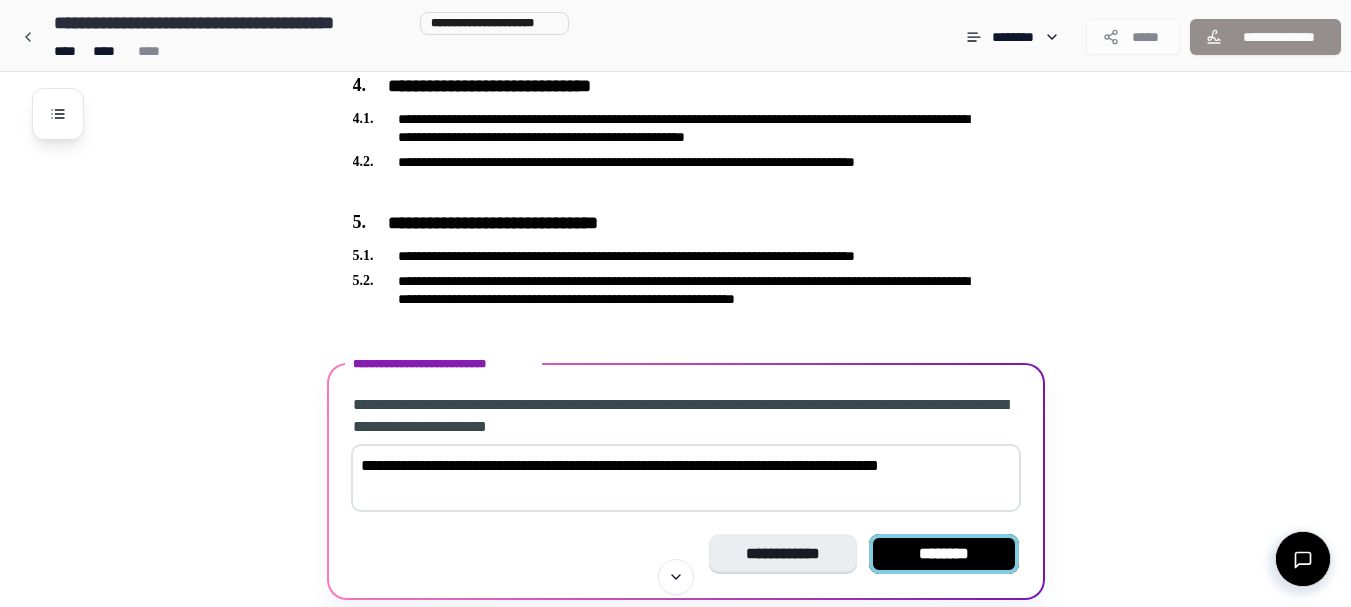 type on "**********" 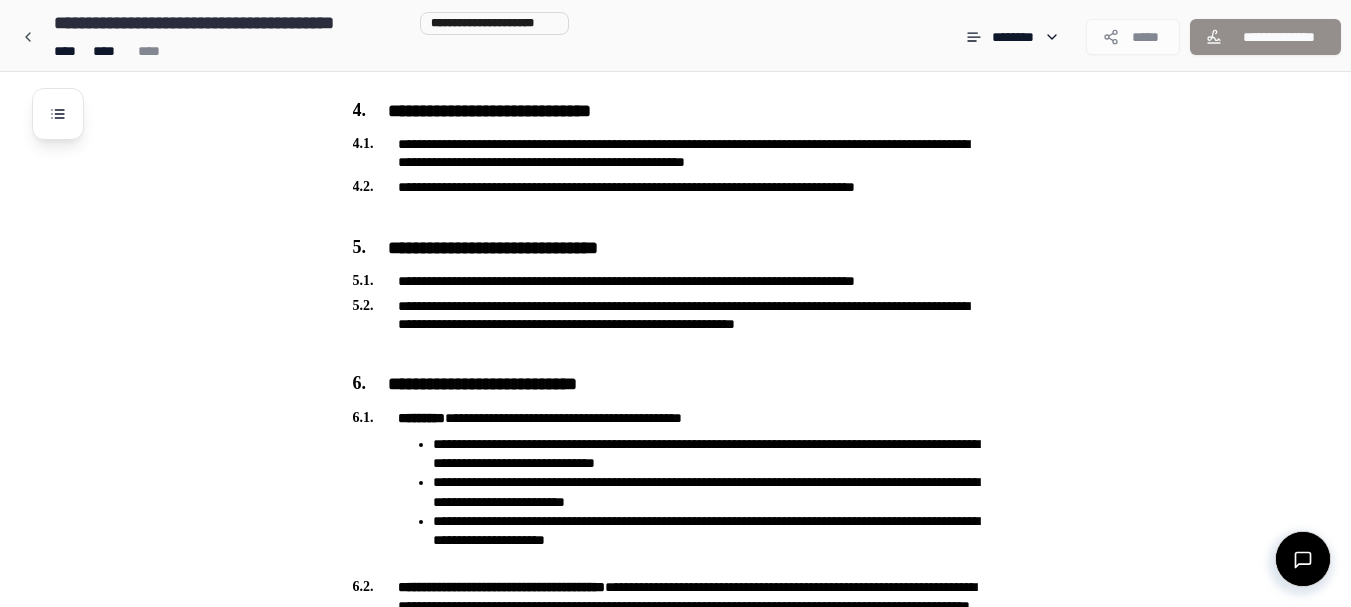 scroll, scrollTop: 1596, scrollLeft: 0, axis: vertical 